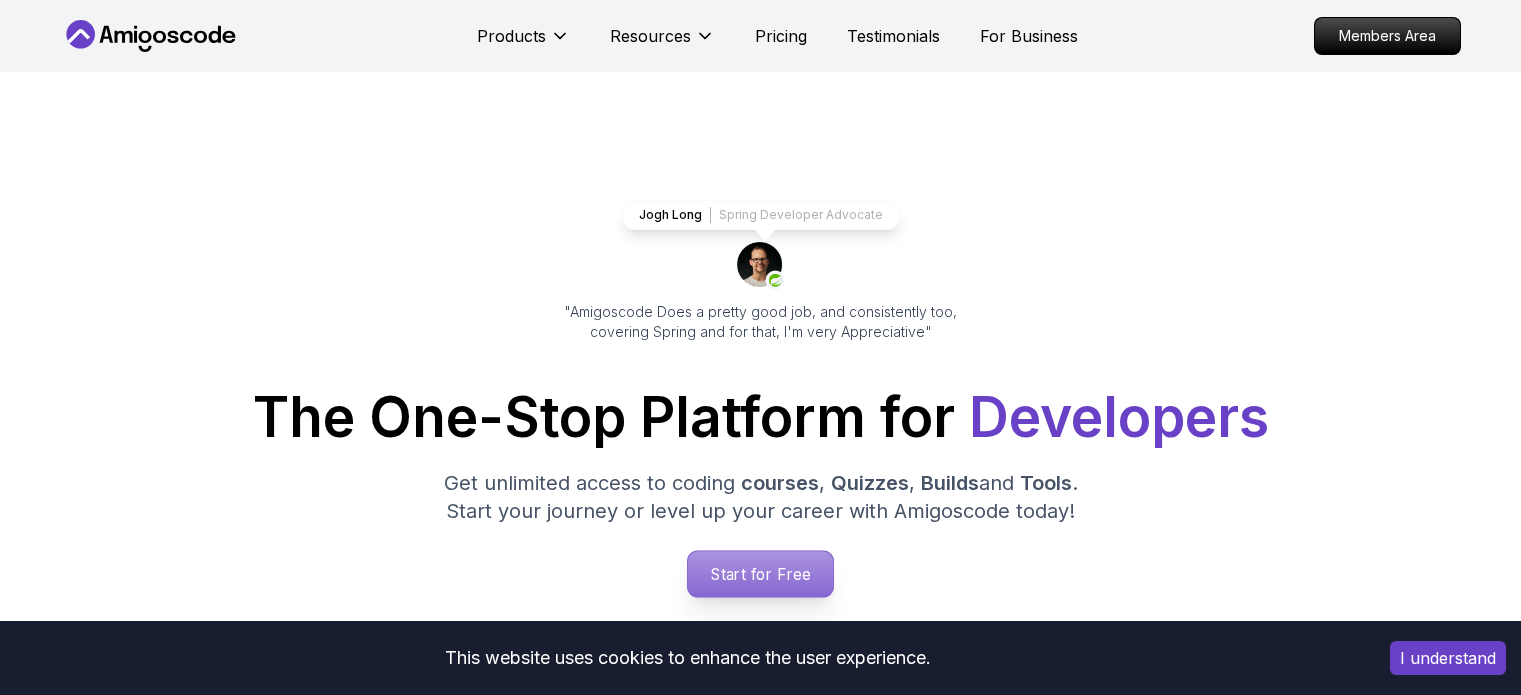 click on "Start for Free" at bounding box center [760, 574] 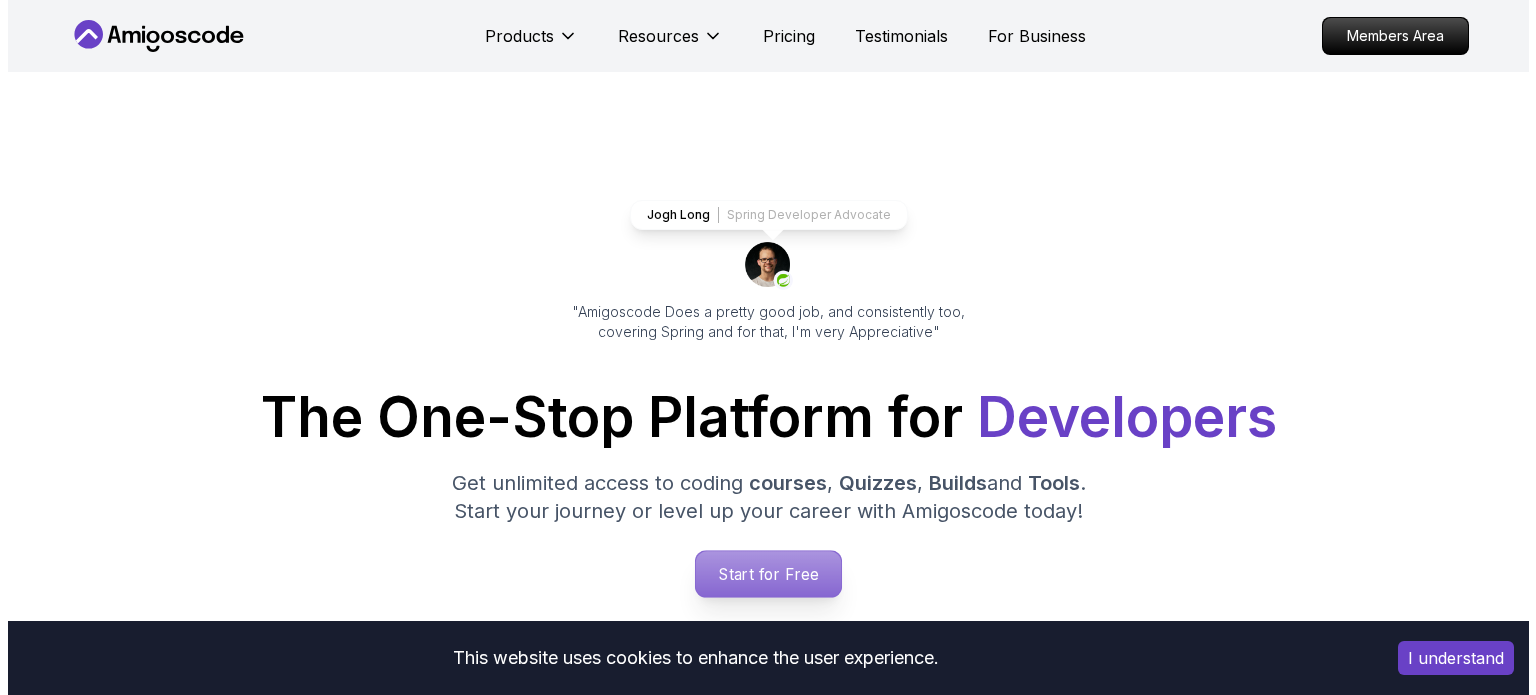 scroll, scrollTop: 0, scrollLeft: 0, axis: both 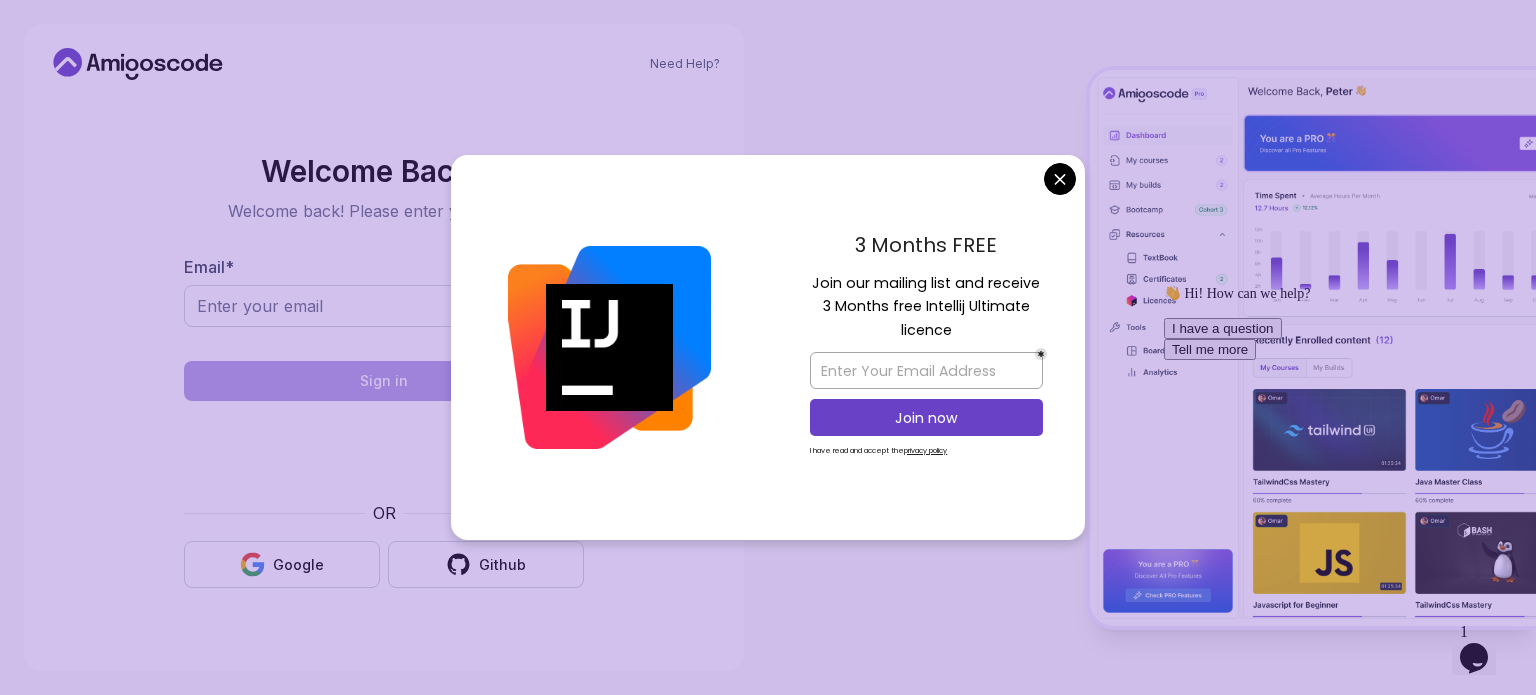click on "Need Help? Welcome Back 👋 Welcome back! Please enter your details. Email * Sign in OR Google Github" at bounding box center (768, 347) 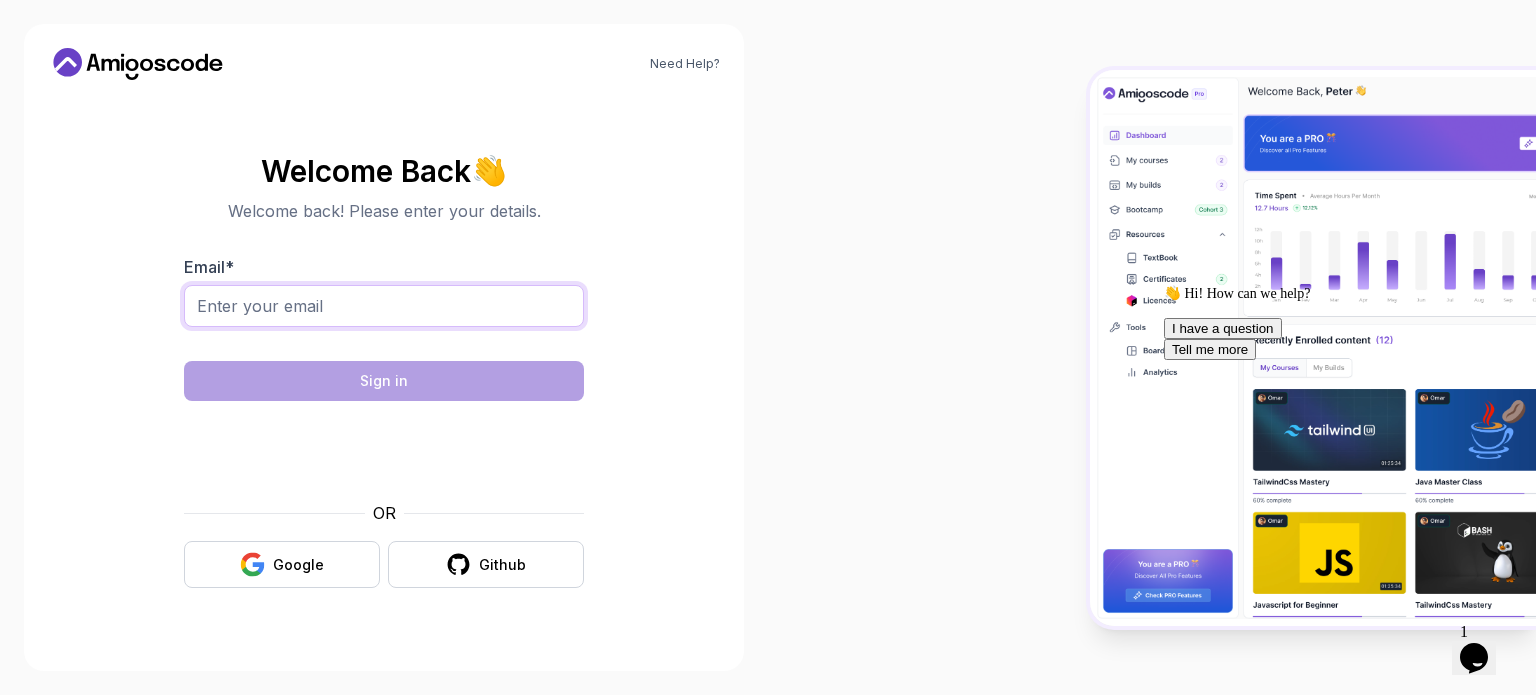 click on "Email *" at bounding box center (384, 306) 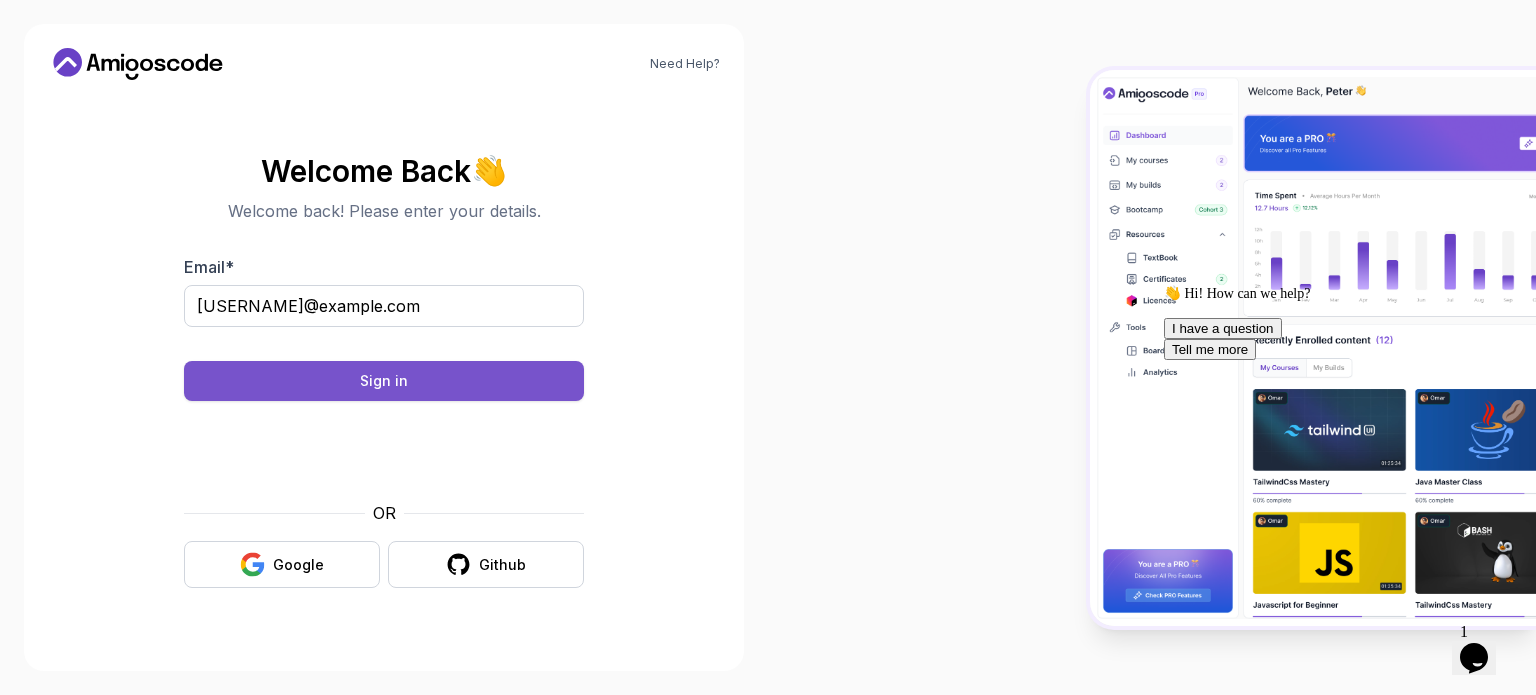 click on "Sign in" at bounding box center [384, 381] 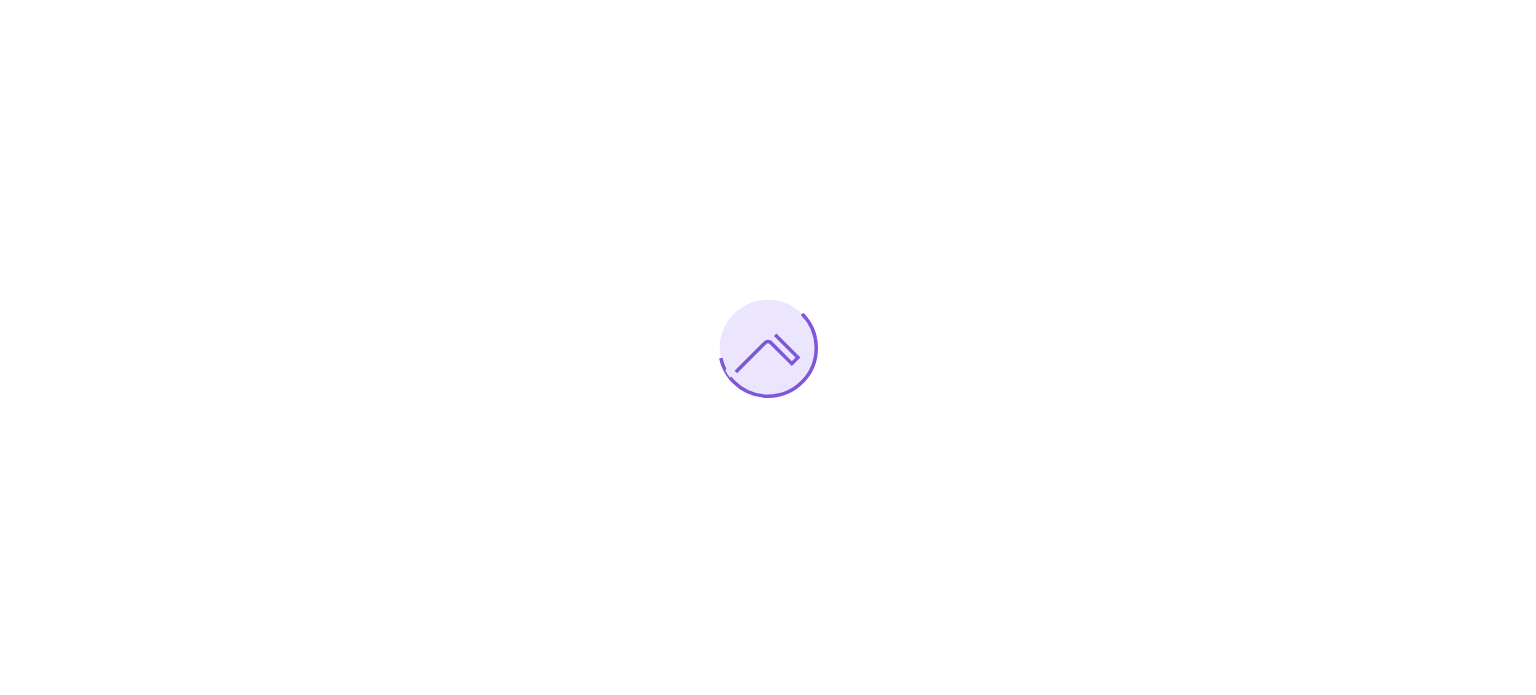 scroll, scrollTop: 0, scrollLeft: 0, axis: both 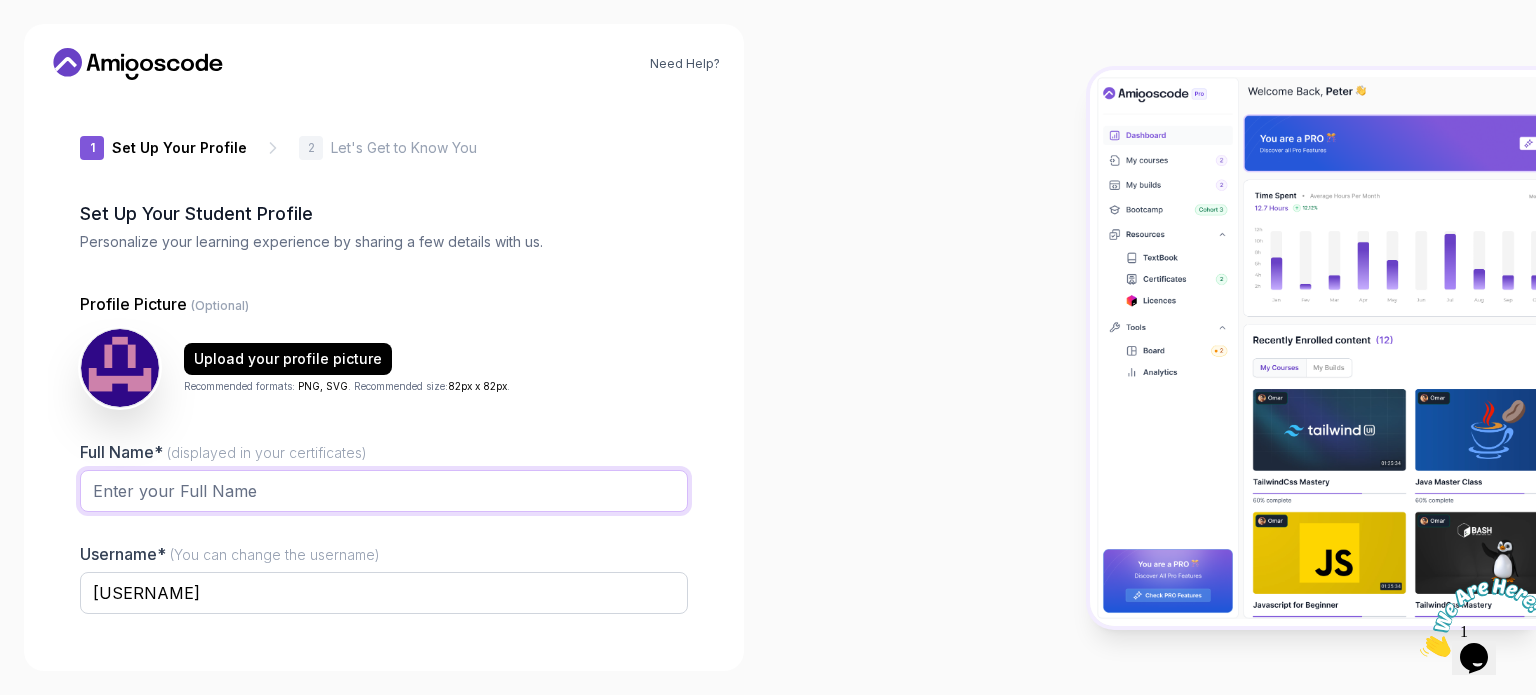 click on "Full Name*   (displayed in your certificates)" at bounding box center (384, 491) 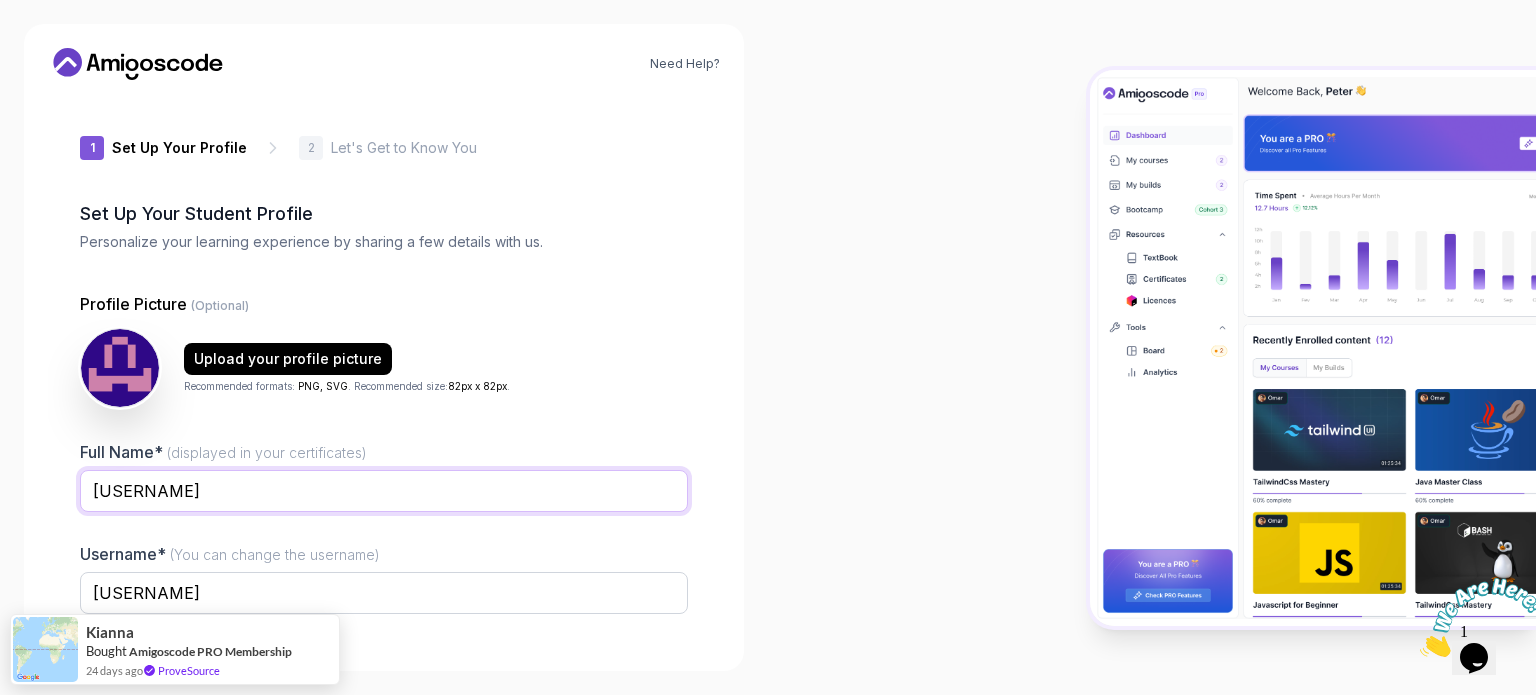 click on "Ahmad.Siyam" at bounding box center (384, 491) 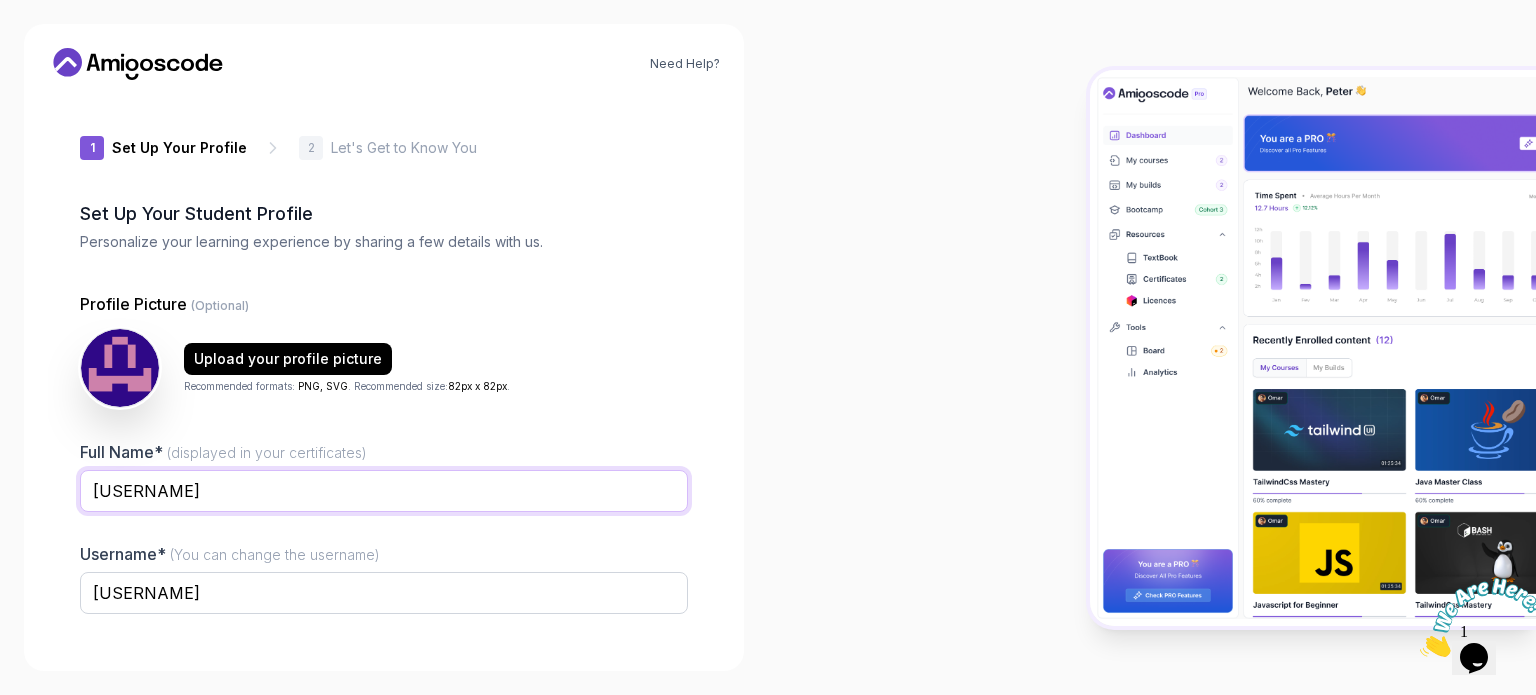 click on "Ahmad.Siyam" at bounding box center [384, 491] 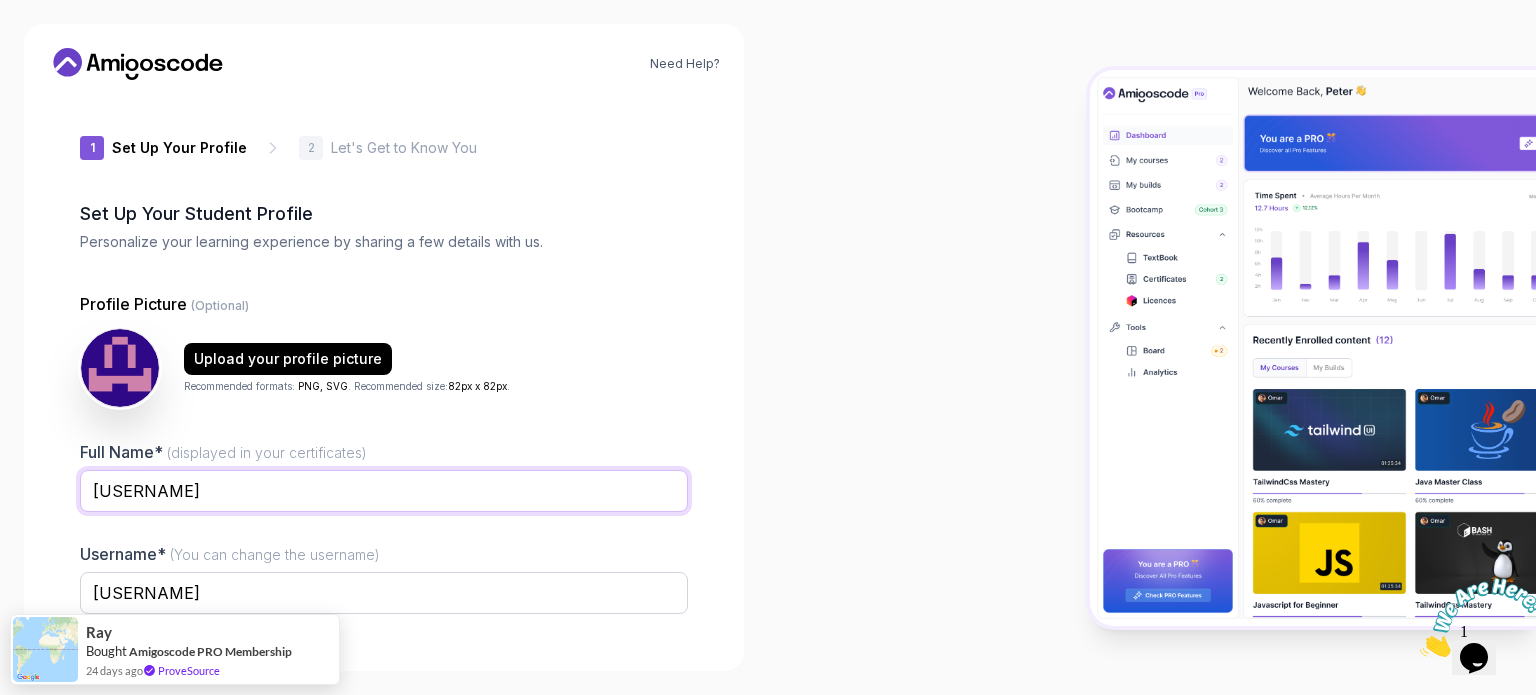 click on "Ahmad.Siyam" at bounding box center (384, 491) 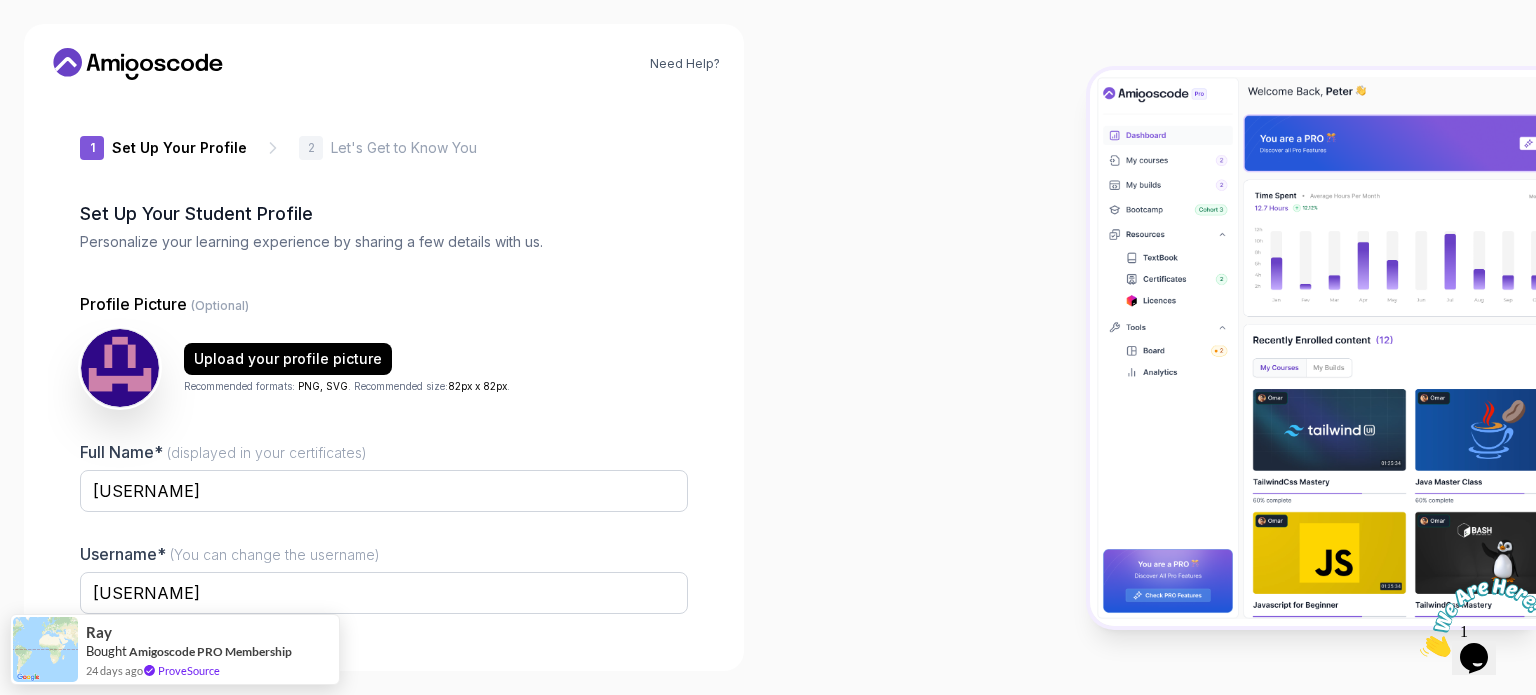 click at bounding box center (384, 525) 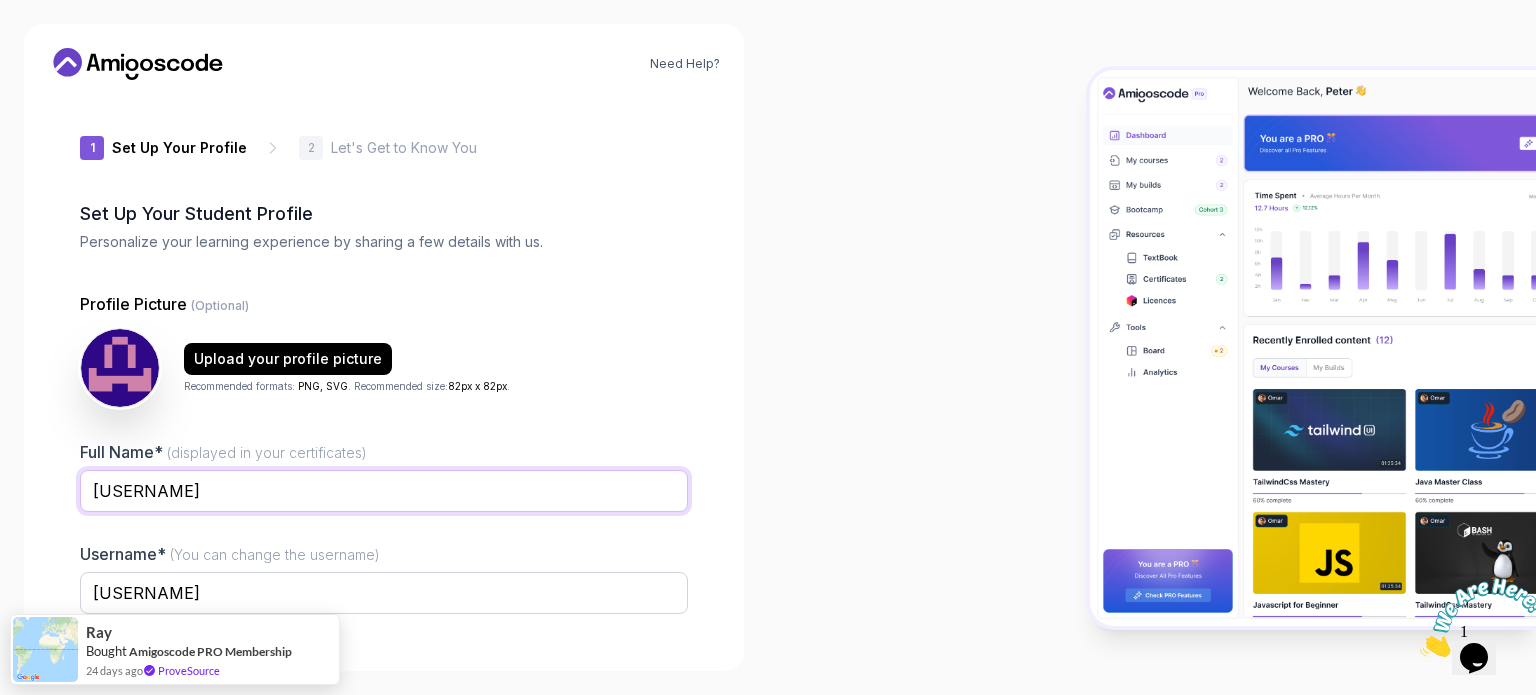 click on "Ahmad.Siyam" at bounding box center (384, 491) 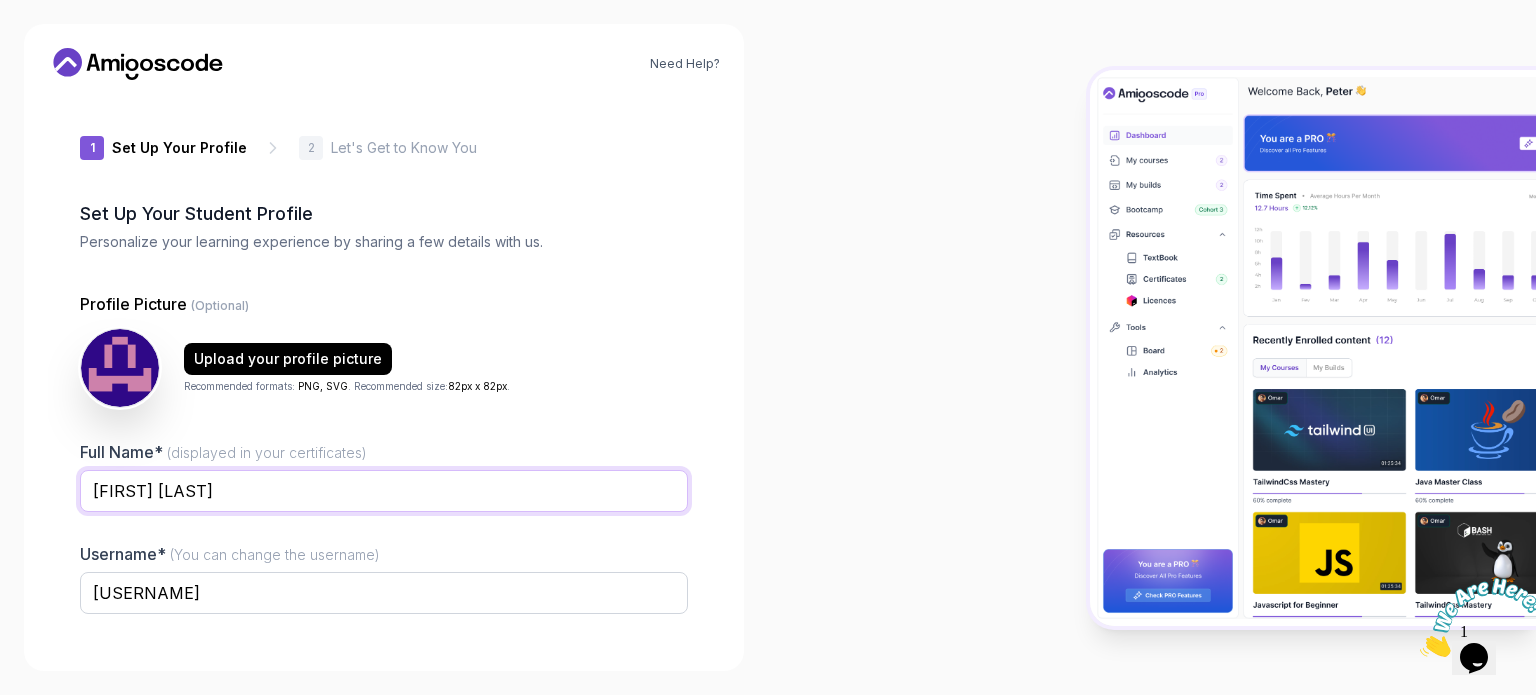 type on "[FIRST] [LAST]" 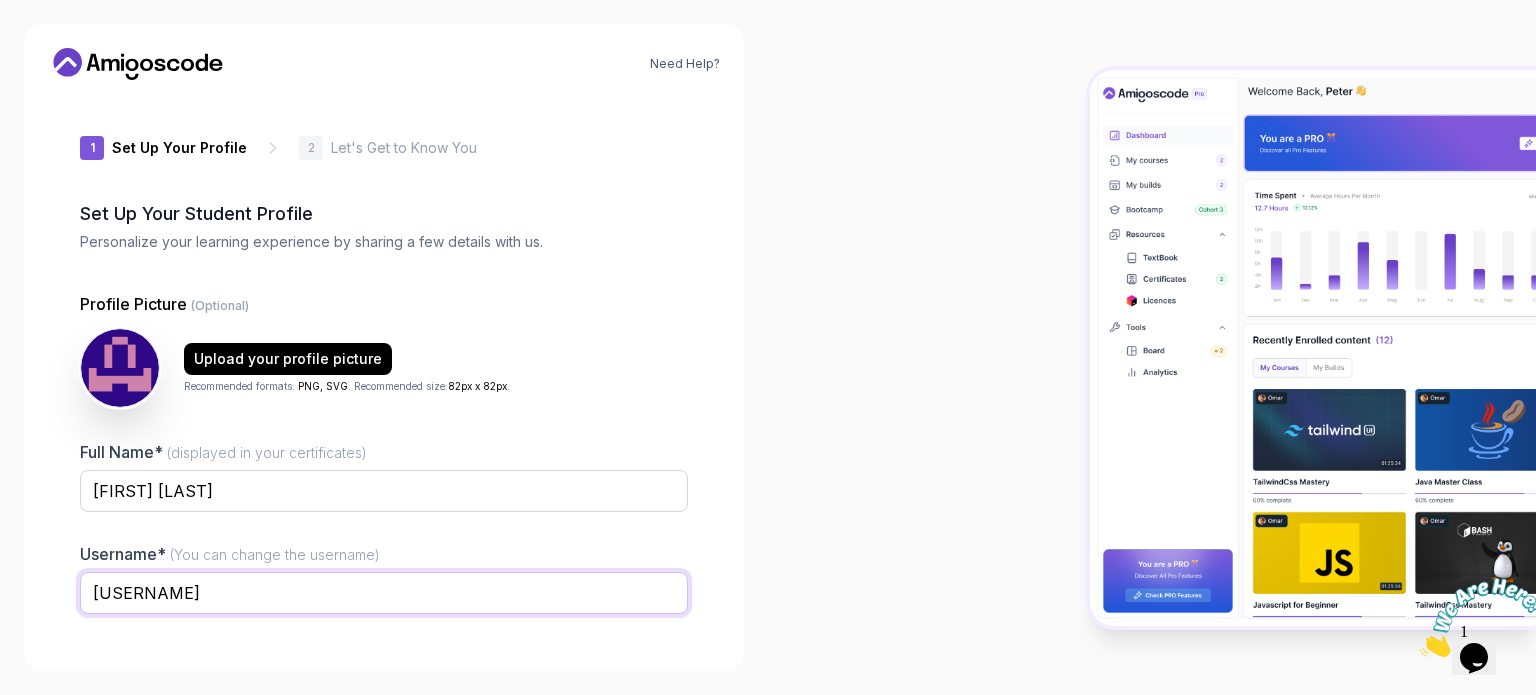 click on "swiftrabbitc2db2" at bounding box center [384, 593] 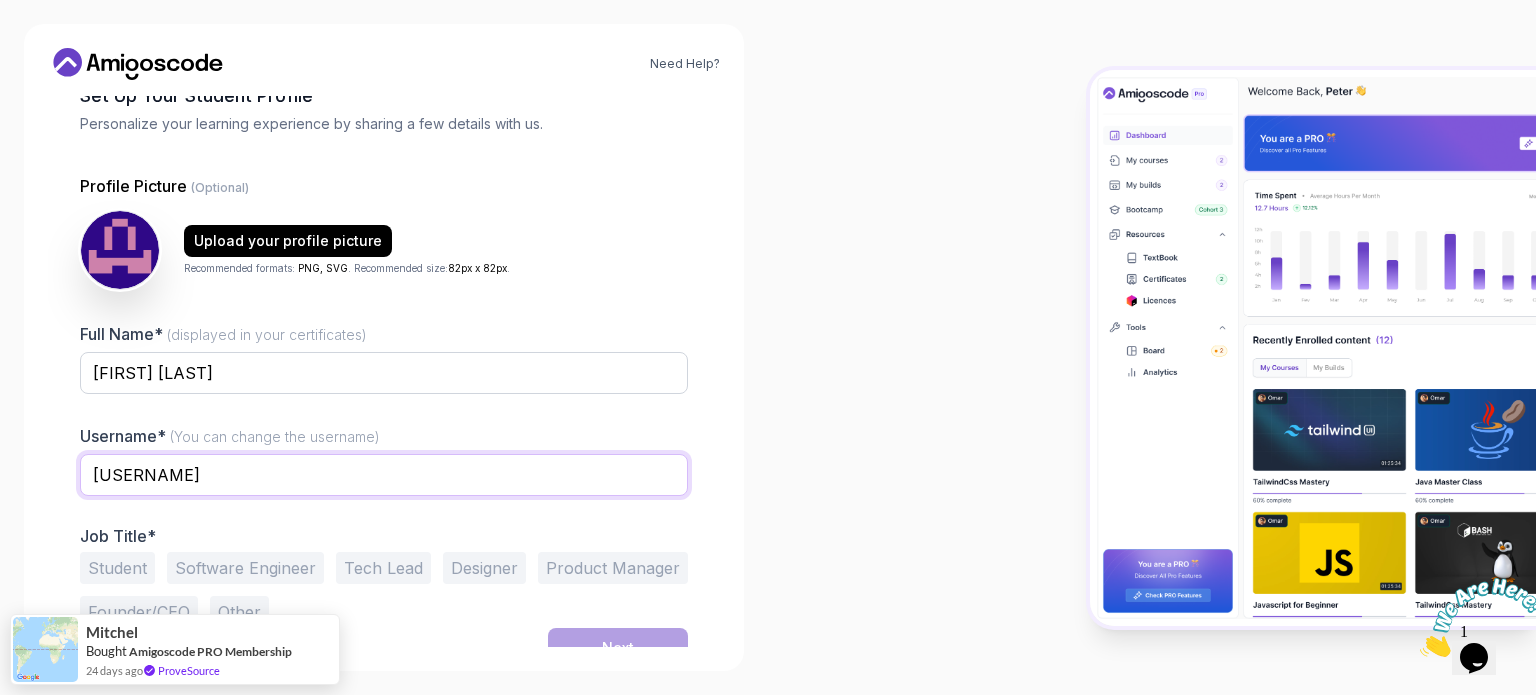 scroll, scrollTop: 138, scrollLeft: 0, axis: vertical 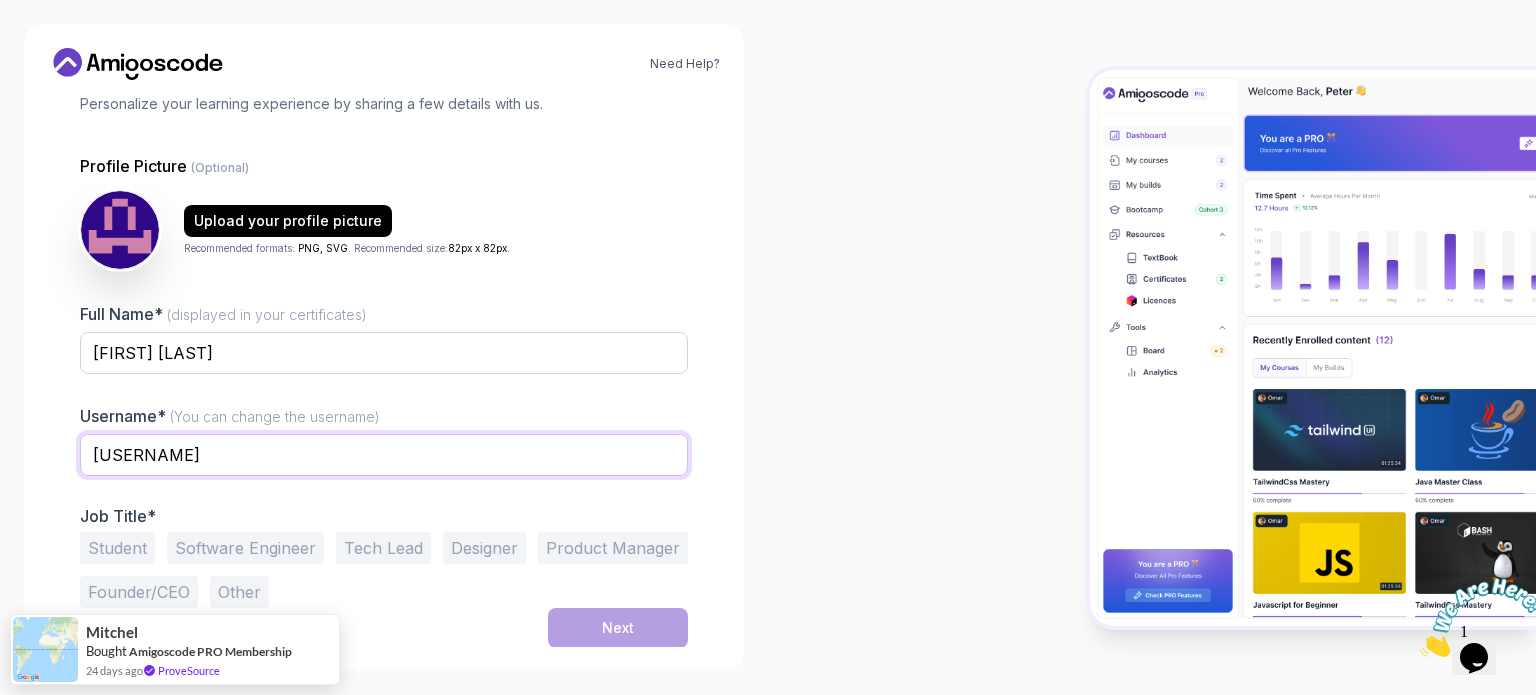 drag, startPoint x: 248, startPoint y: 453, endPoint x: 4, endPoint y: 457, distance: 244.03279 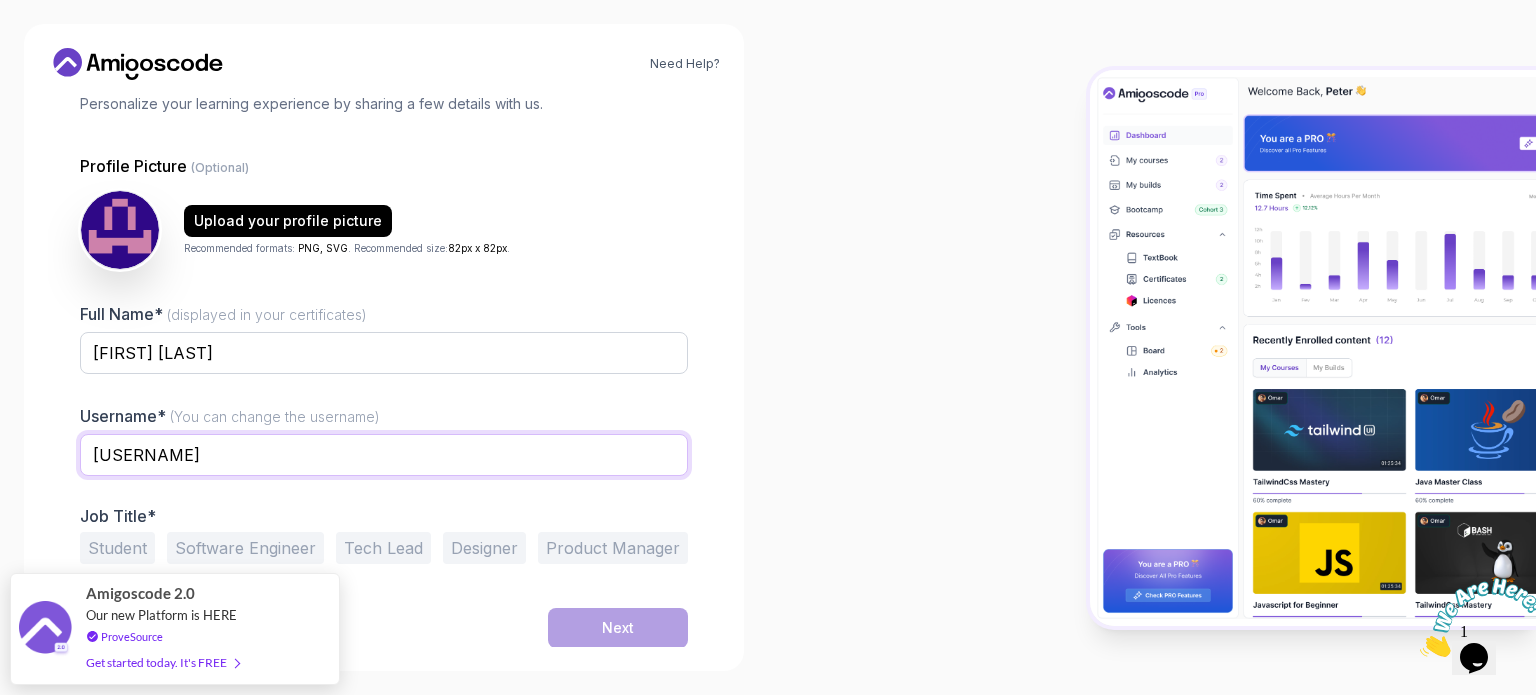 type on "flying knee" 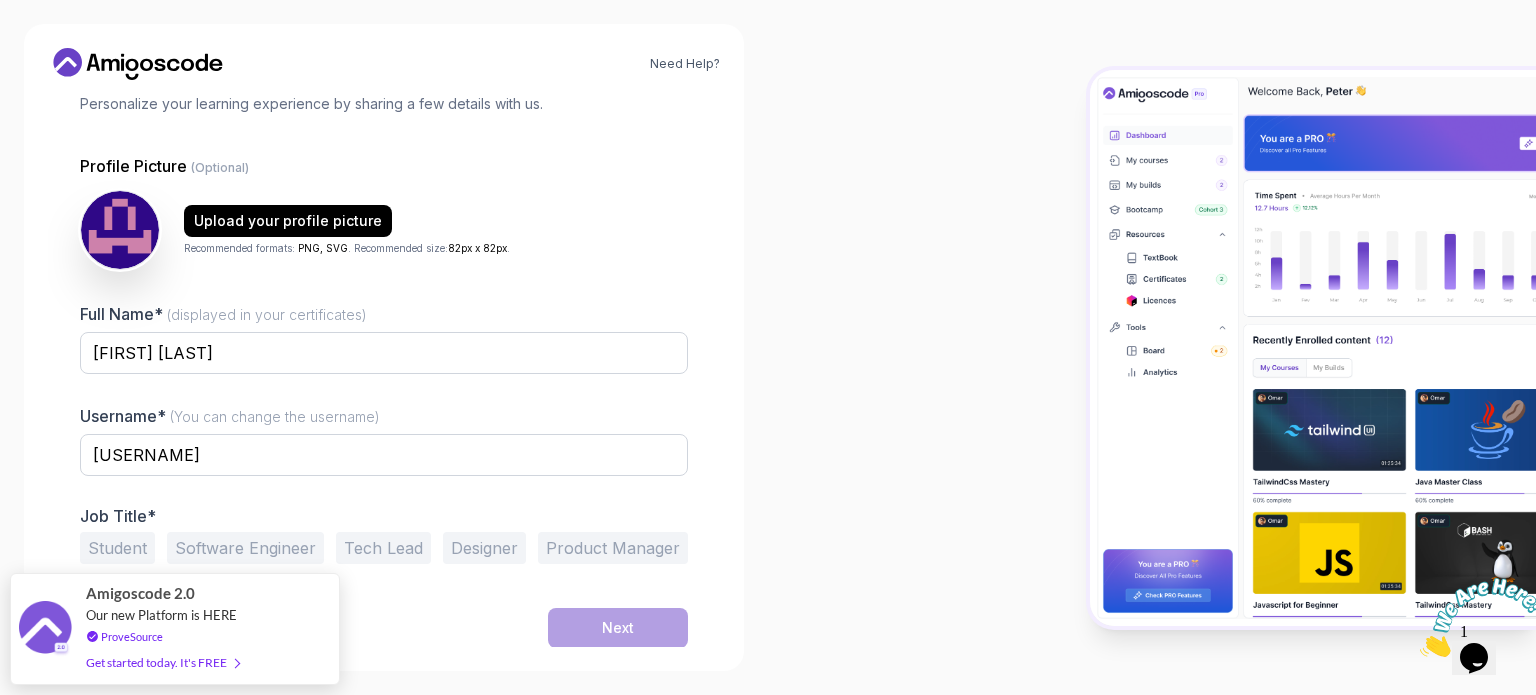 click on "1 Set Up Your Profile 1 Set Up Your Profile 2 Let's Get to Know You Set Up Your Student Profile Personalize your learning experience by sharing a few details with us. Profile Picture   (Optional) Upload your profile picture Recommended formats:   PNG, SVG . Recommended size:  82px x 82px . Full Name*   (displayed in your certificates) Ahmad Siyam Username*   (You can change the username) flying knee Job Title* Student Software Engineer Tech Lead Designer Product Manager Founder/CEO Other Next" at bounding box center (384, 371) 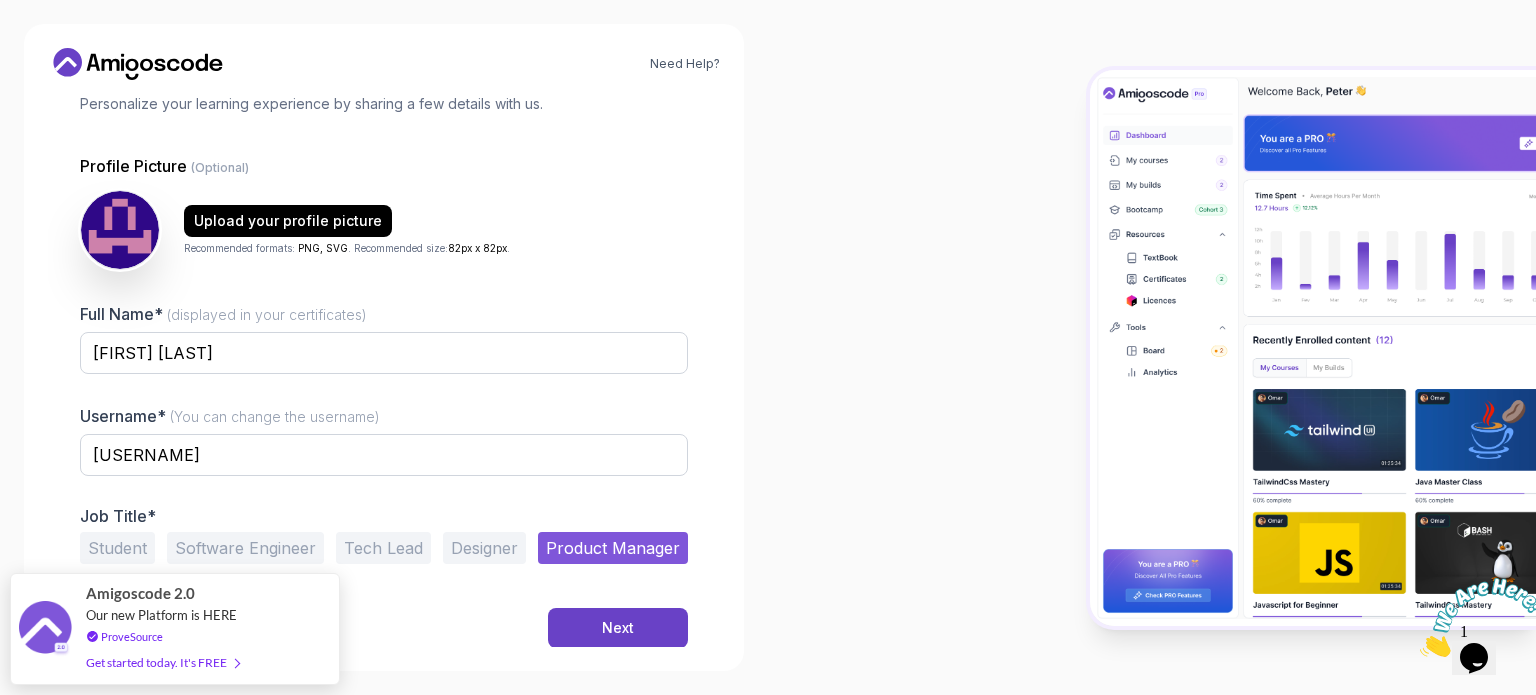 click on "Product Manager" at bounding box center [613, 548] 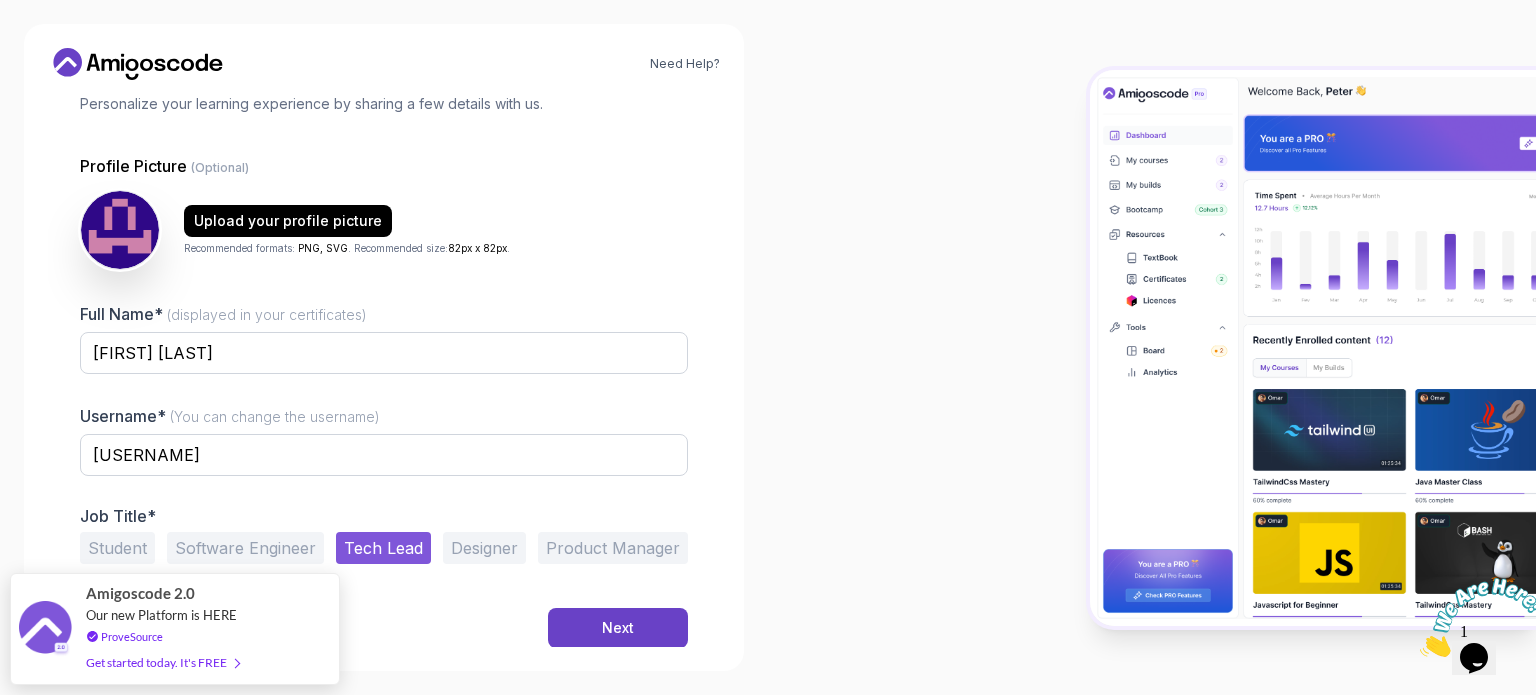 click on "Software Engineer" at bounding box center (245, 548) 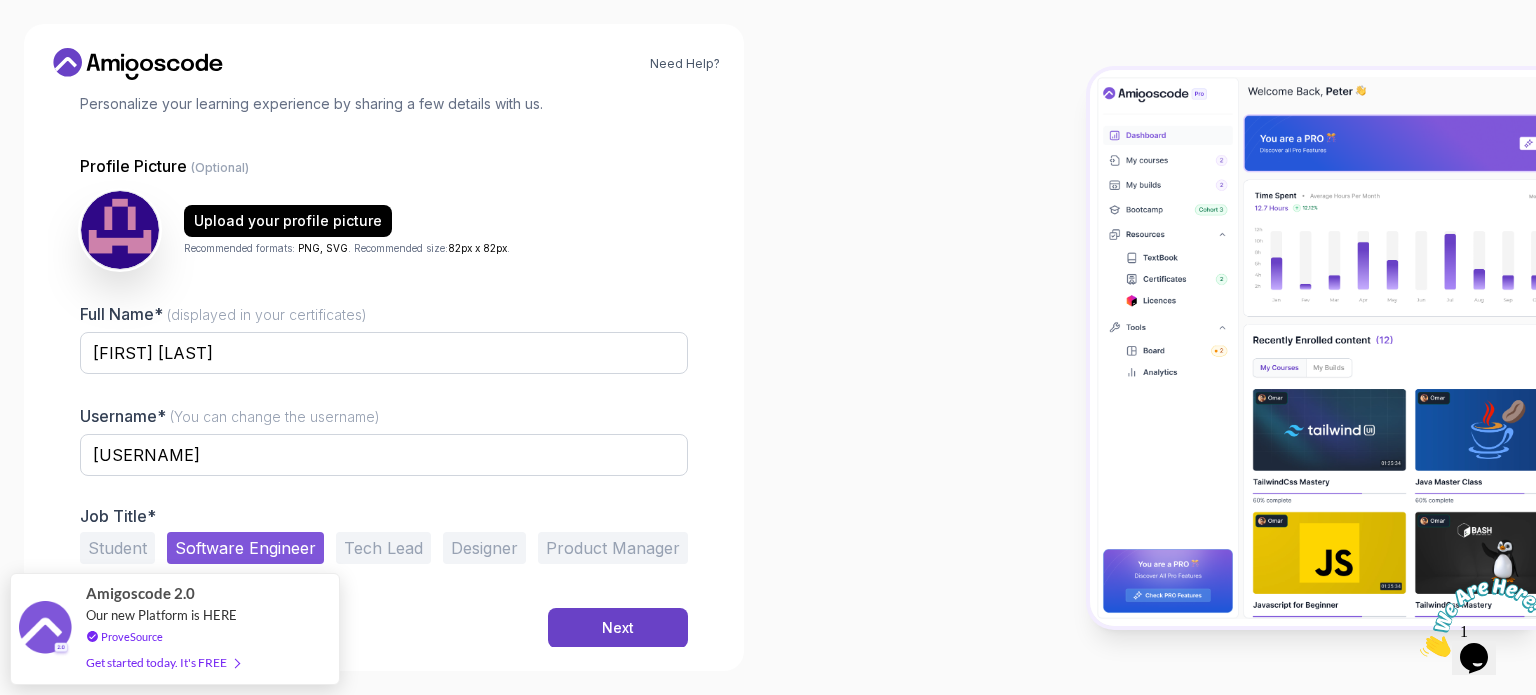 drag, startPoint x: 240, startPoint y: 606, endPoint x: 444, endPoint y: 554, distance: 210.52316 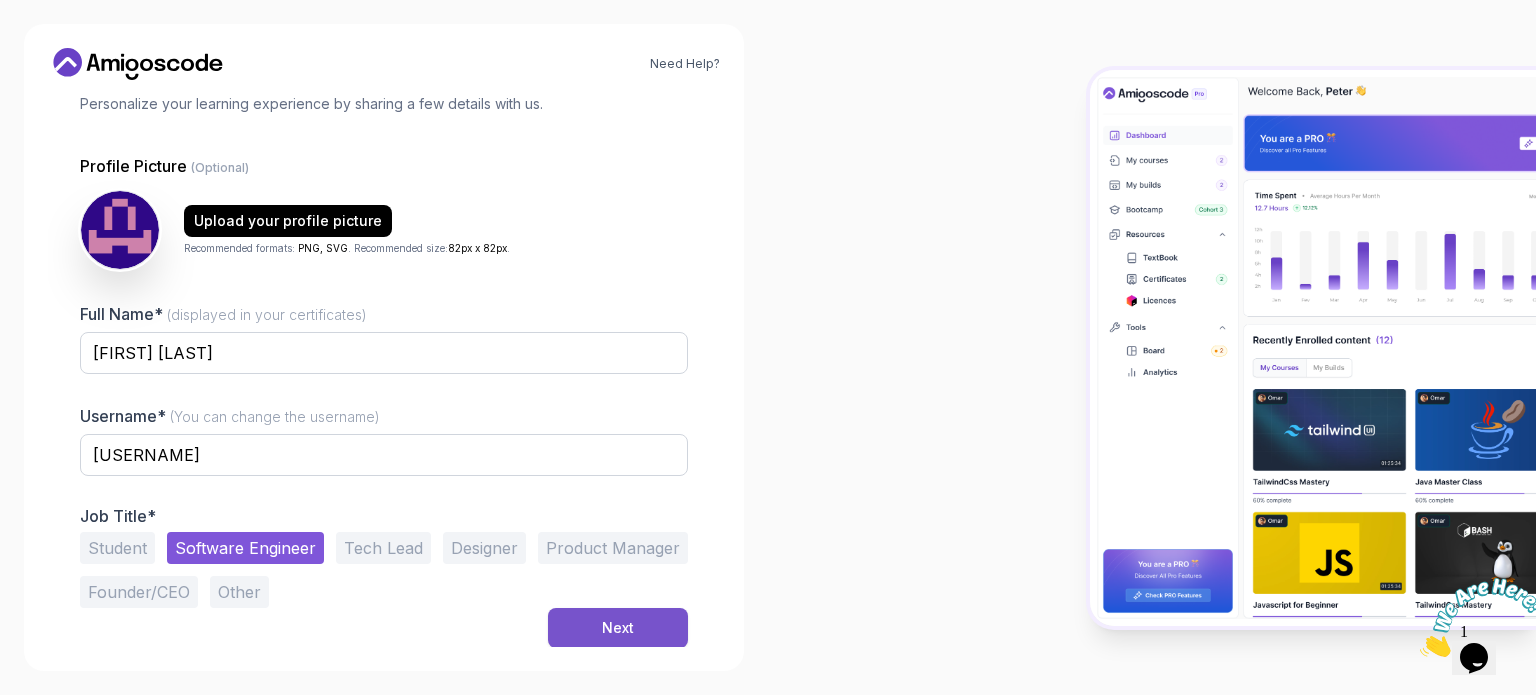click on "Next" at bounding box center (618, 628) 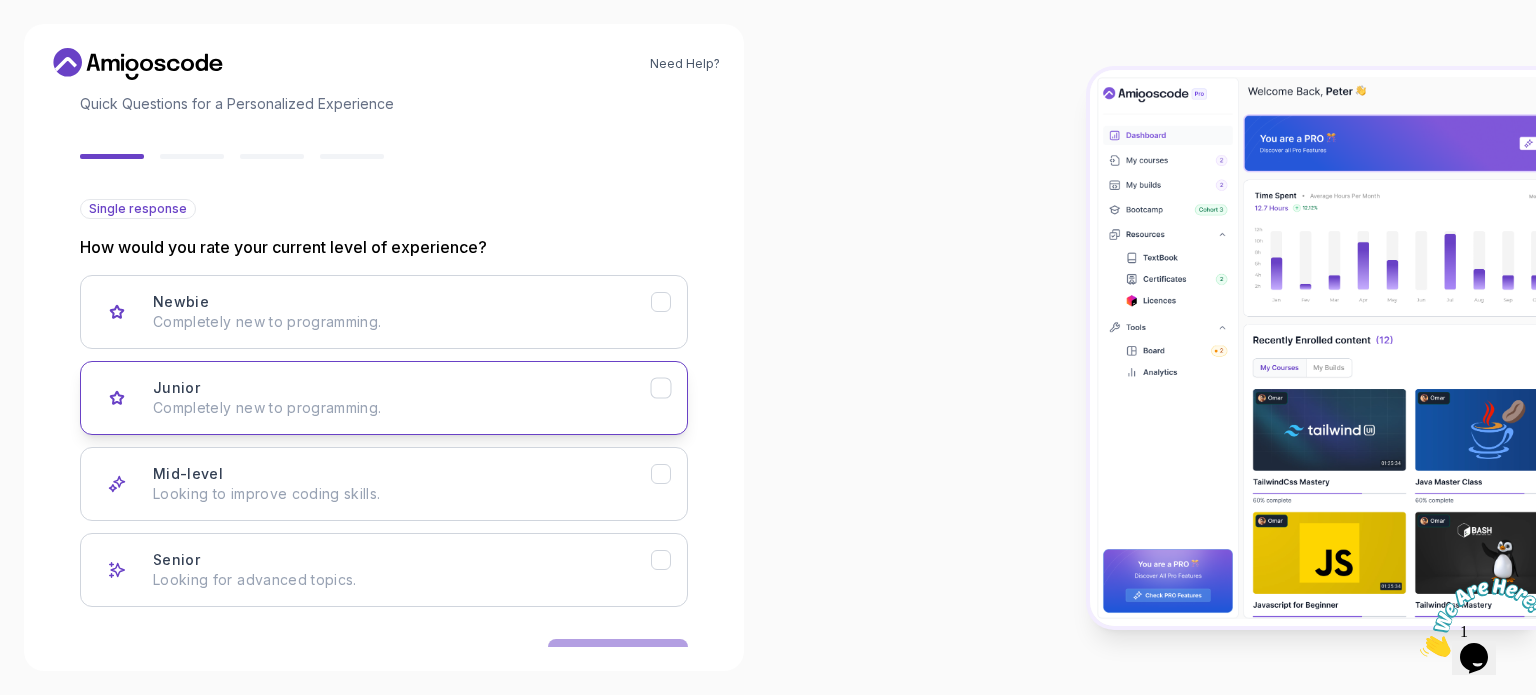 click on "Junior Completely new to programming." at bounding box center (402, 398) 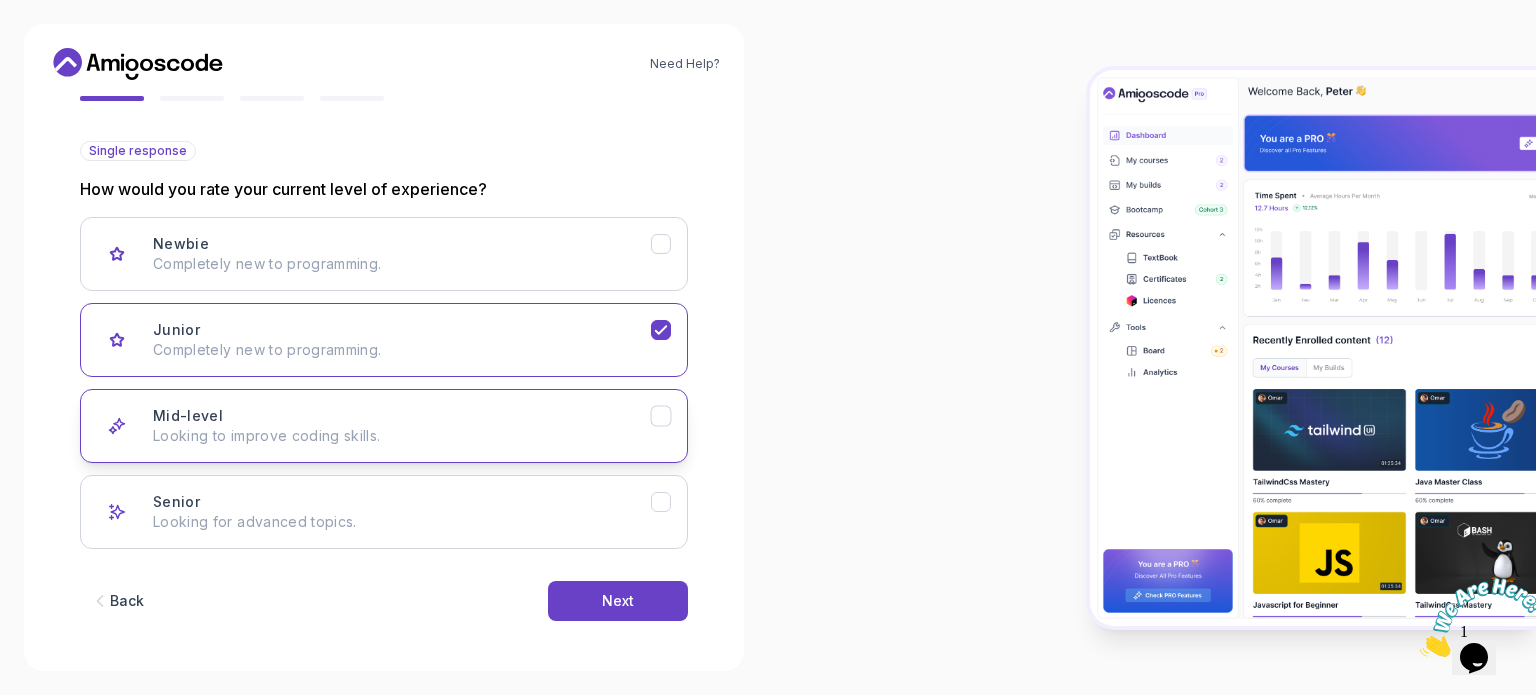 scroll, scrollTop: 200, scrollLeft: 0, axis: vertical 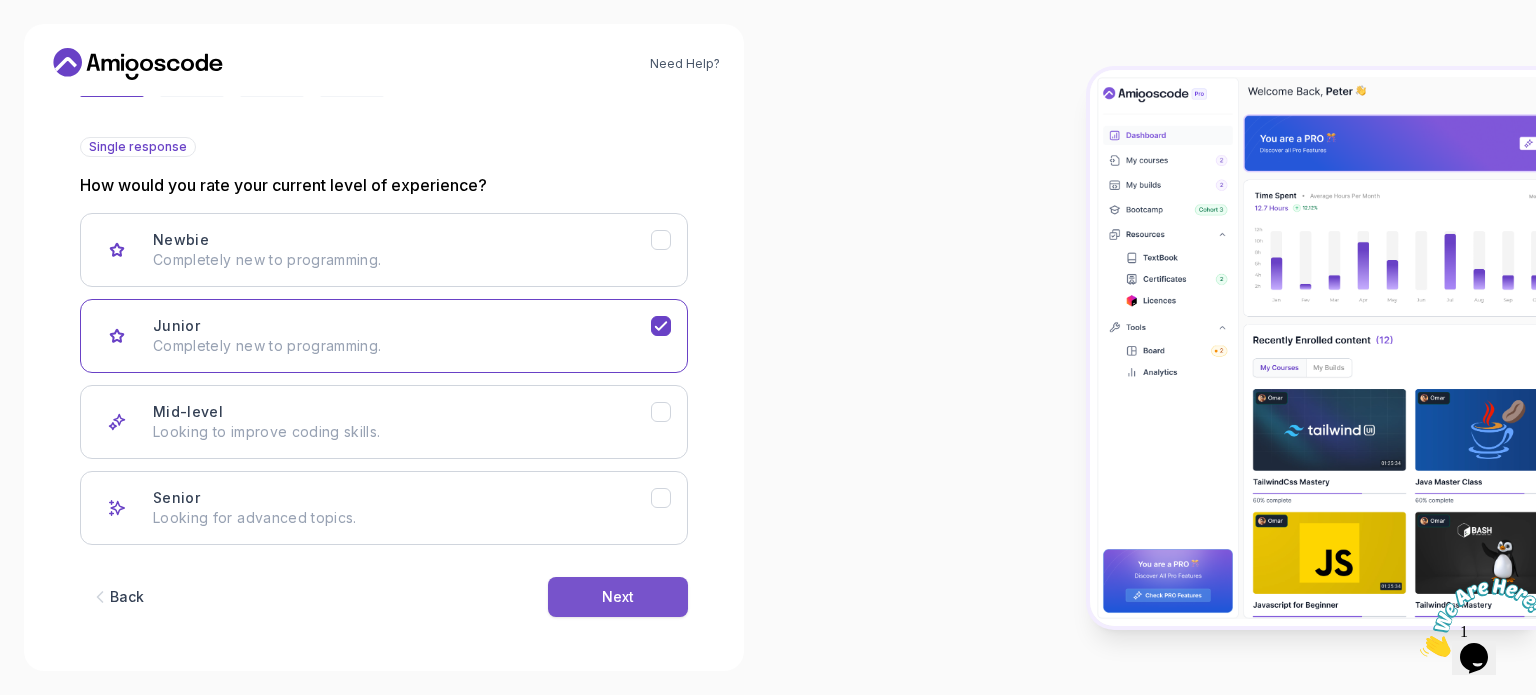click on "Next" at bounding box center [618, 597] 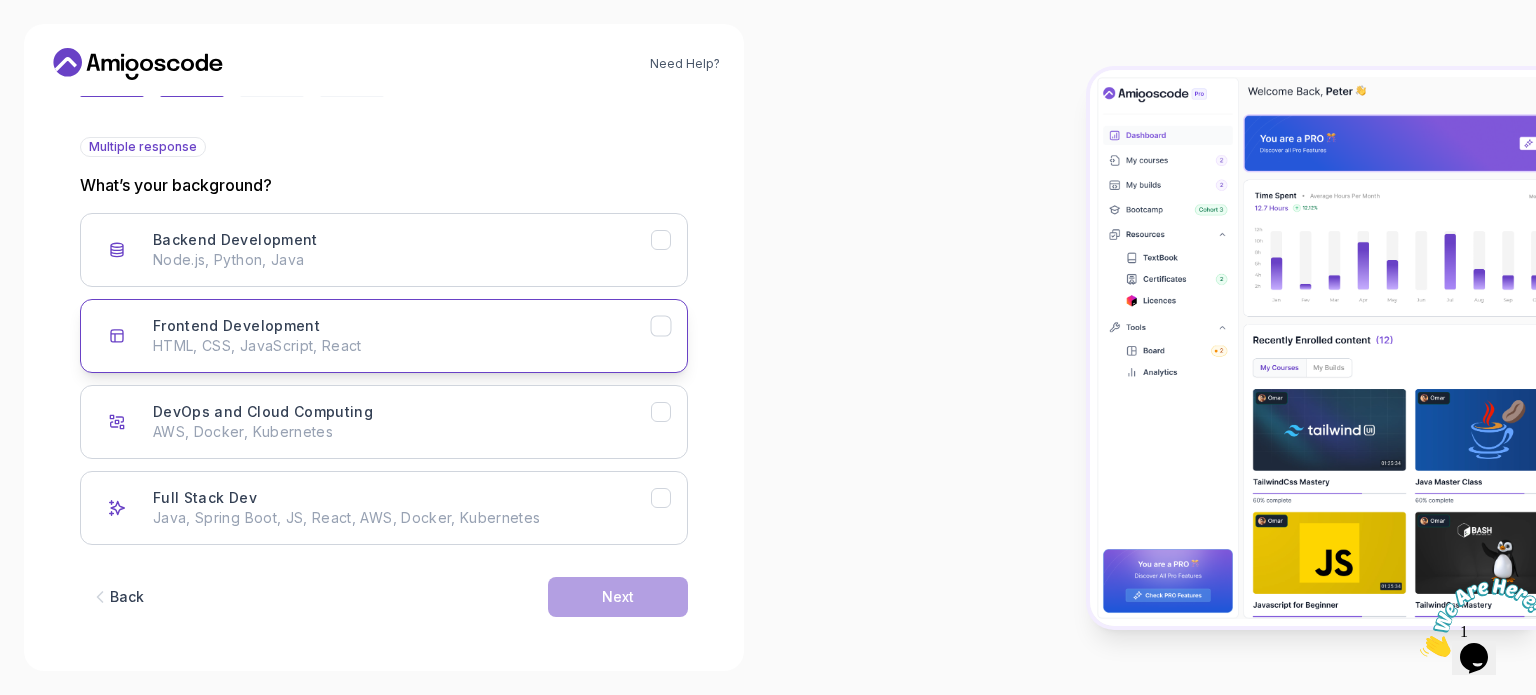 click on "Frontend Development HTML, CSS, JavaScript, React" at bounding box center [402, 336] 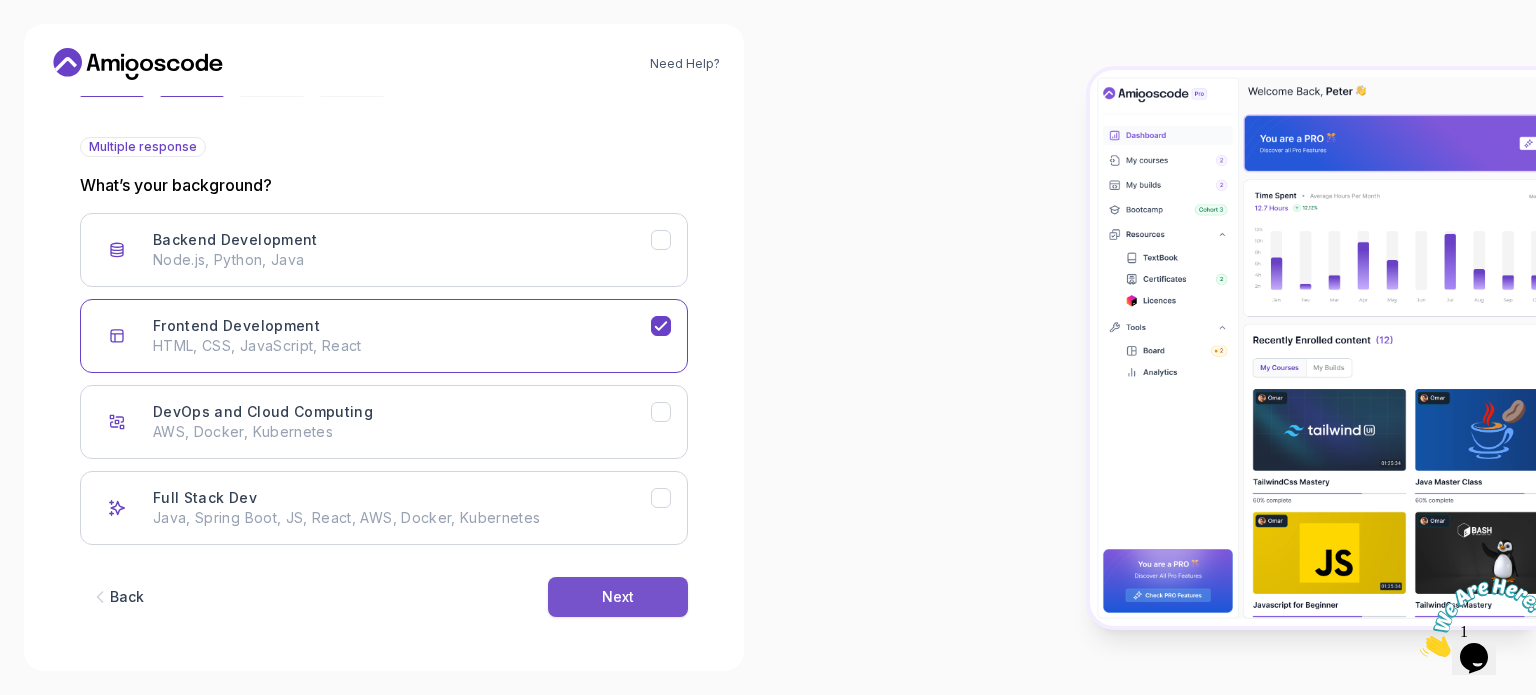 click on "Next" at bounding box center [618, 597] 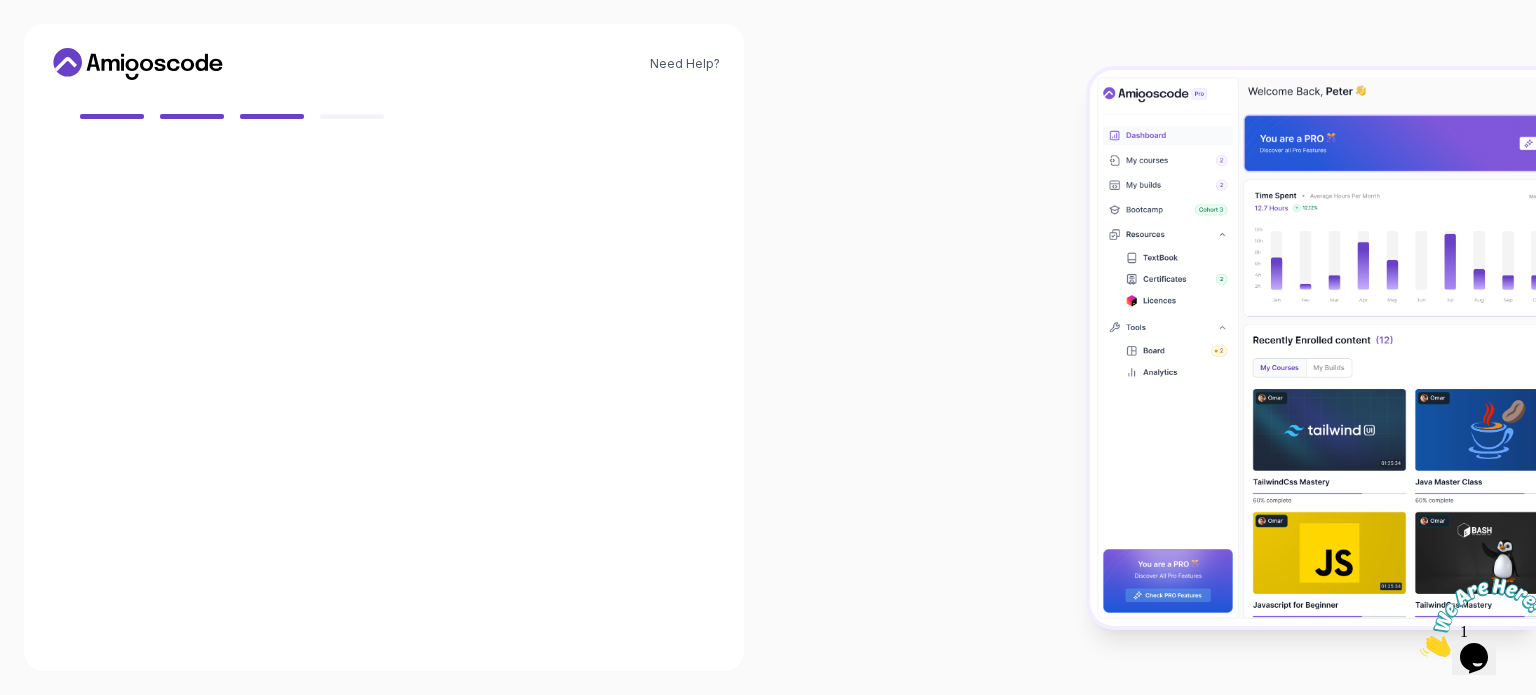 scroll, scrollTop: 177, scrollLeft: 0, axis: vertical 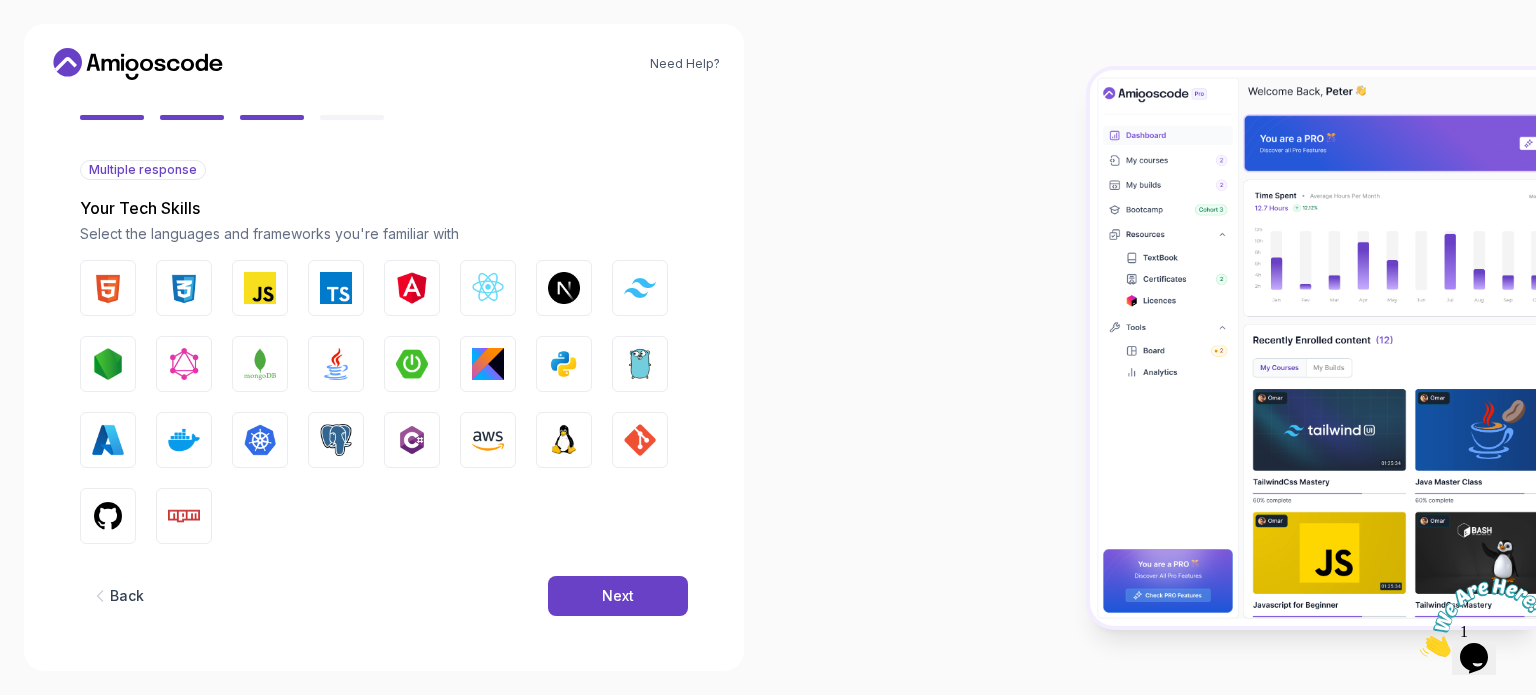 click on "HTML CSS JavaScript TypeScript Angular React.js Next.js Tailwind CSS Node.js GraphQL MongoDB Java Spring Boot Kotlin Python Go Azure Docker Kubernetes PostgreSQL C# AWS Linux GIT GitHub Npm" at bounding box center [384, 402] 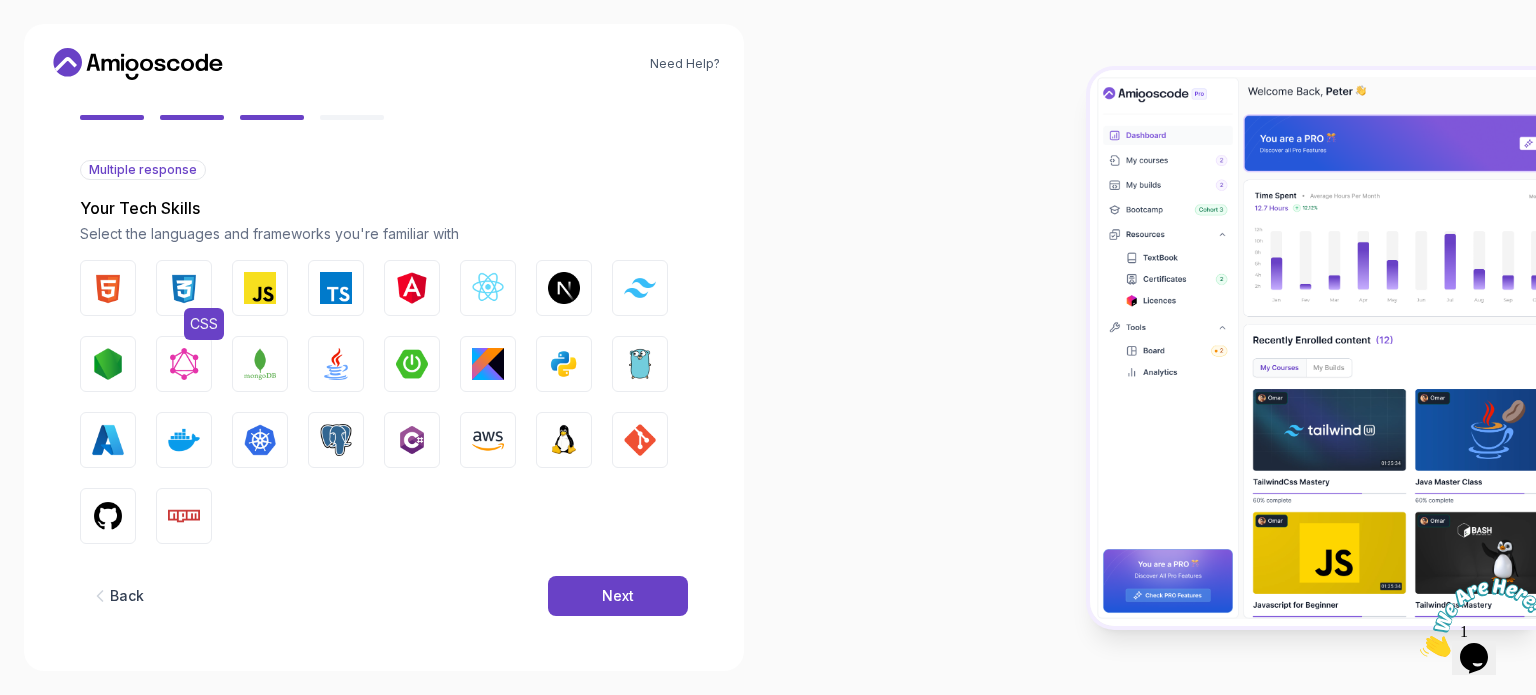 click at bounding box center [184, 288] 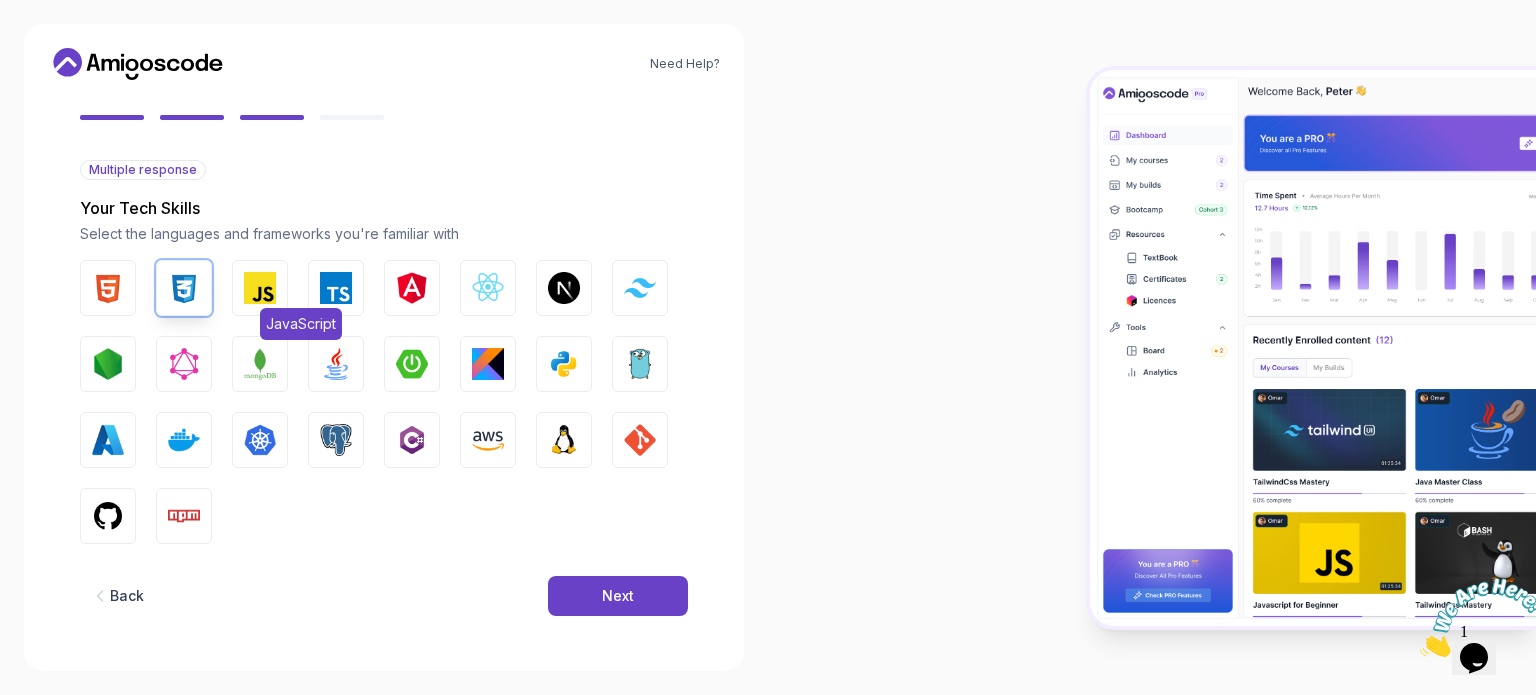 click on "JavaScript" at bounding box center (260, 288) 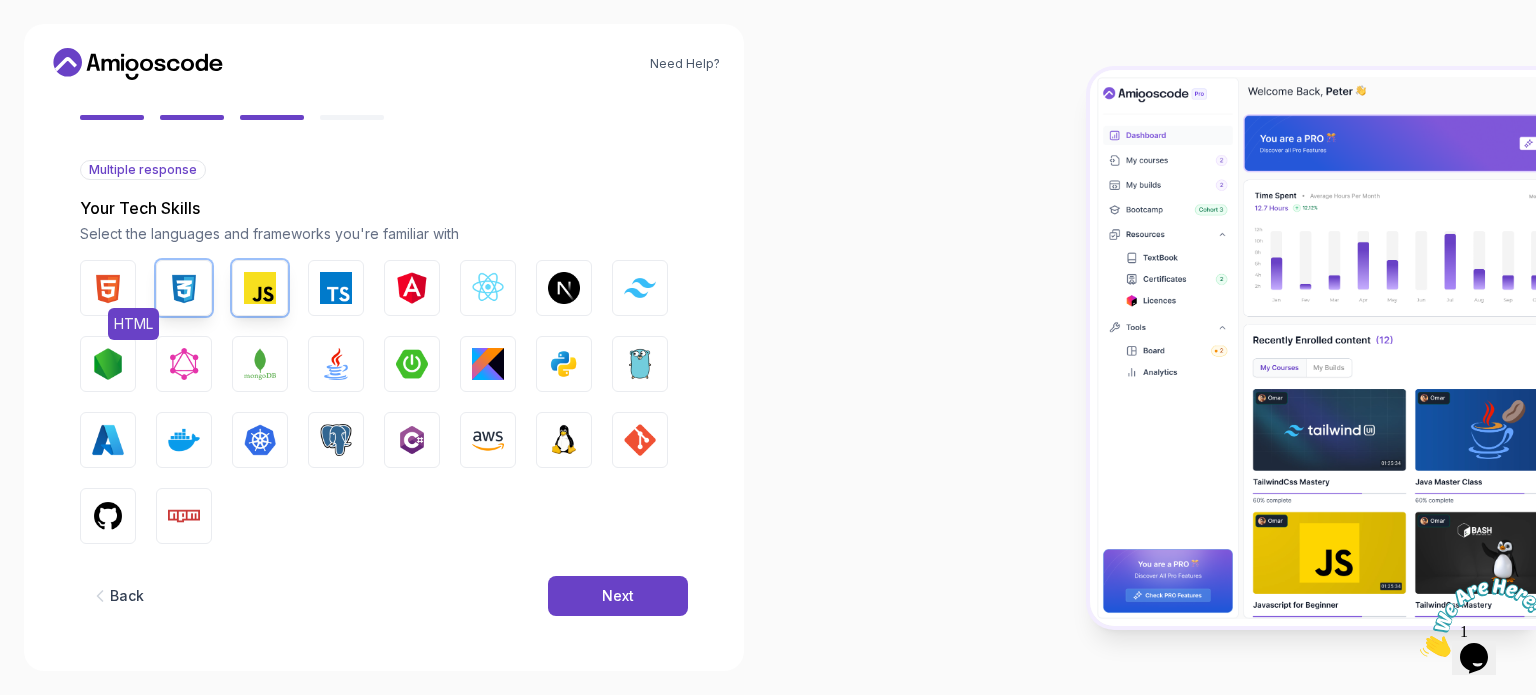 click at bounding box center (108, 288) 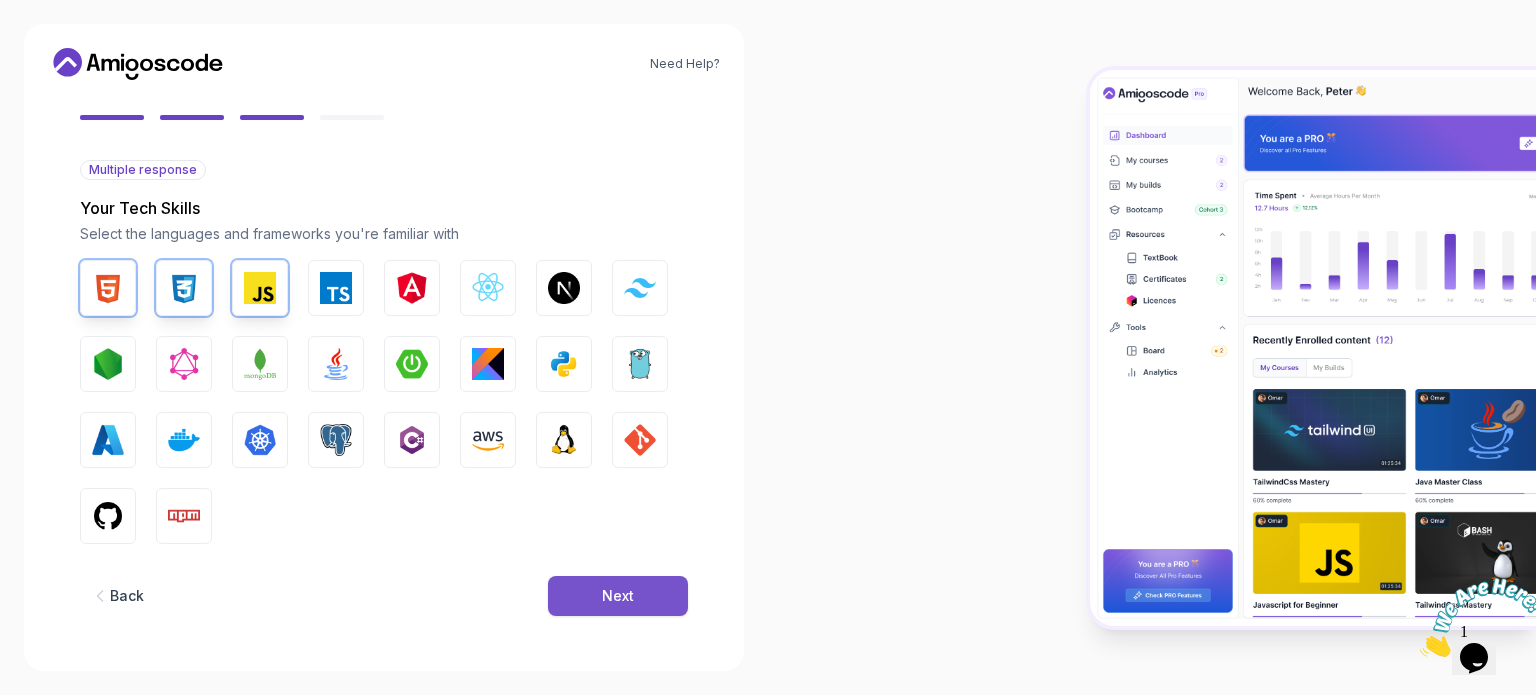 click on "Next" at bounding box center (618, 596) 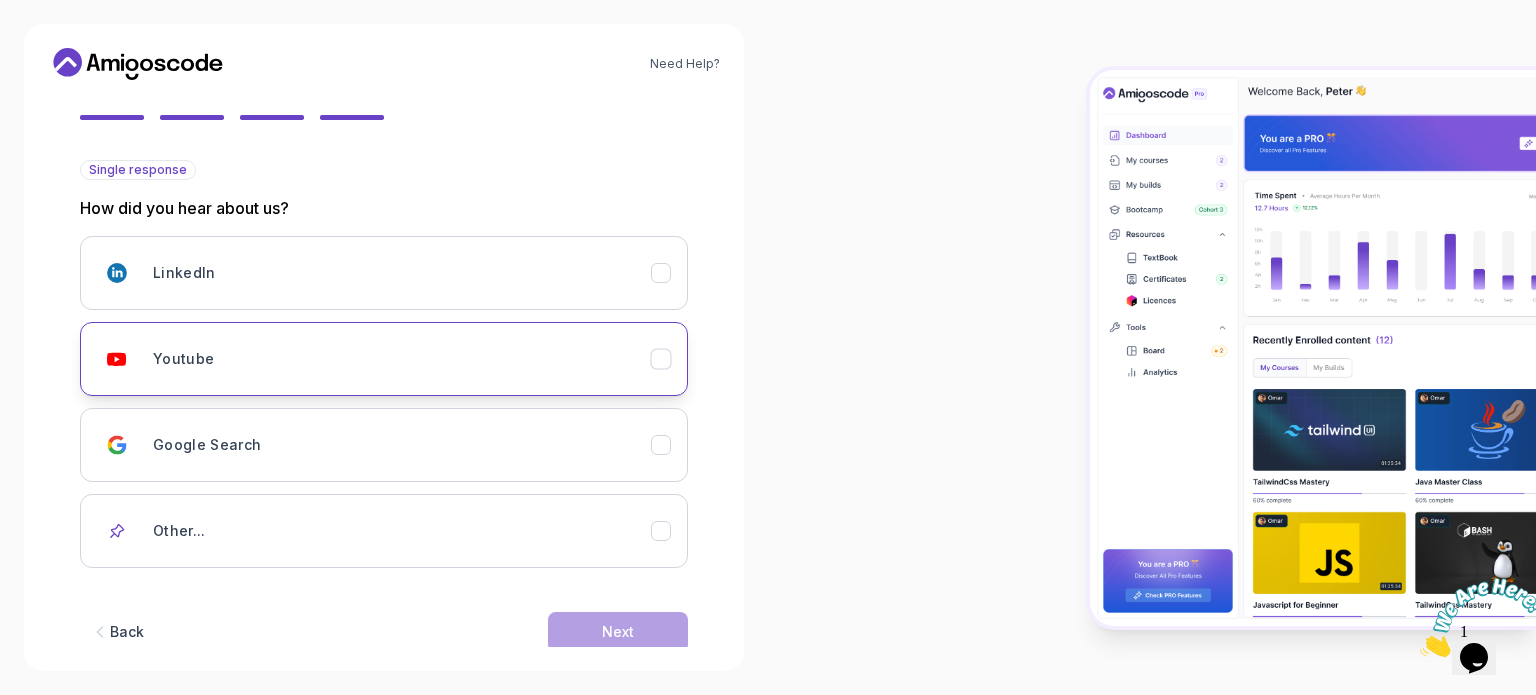 click 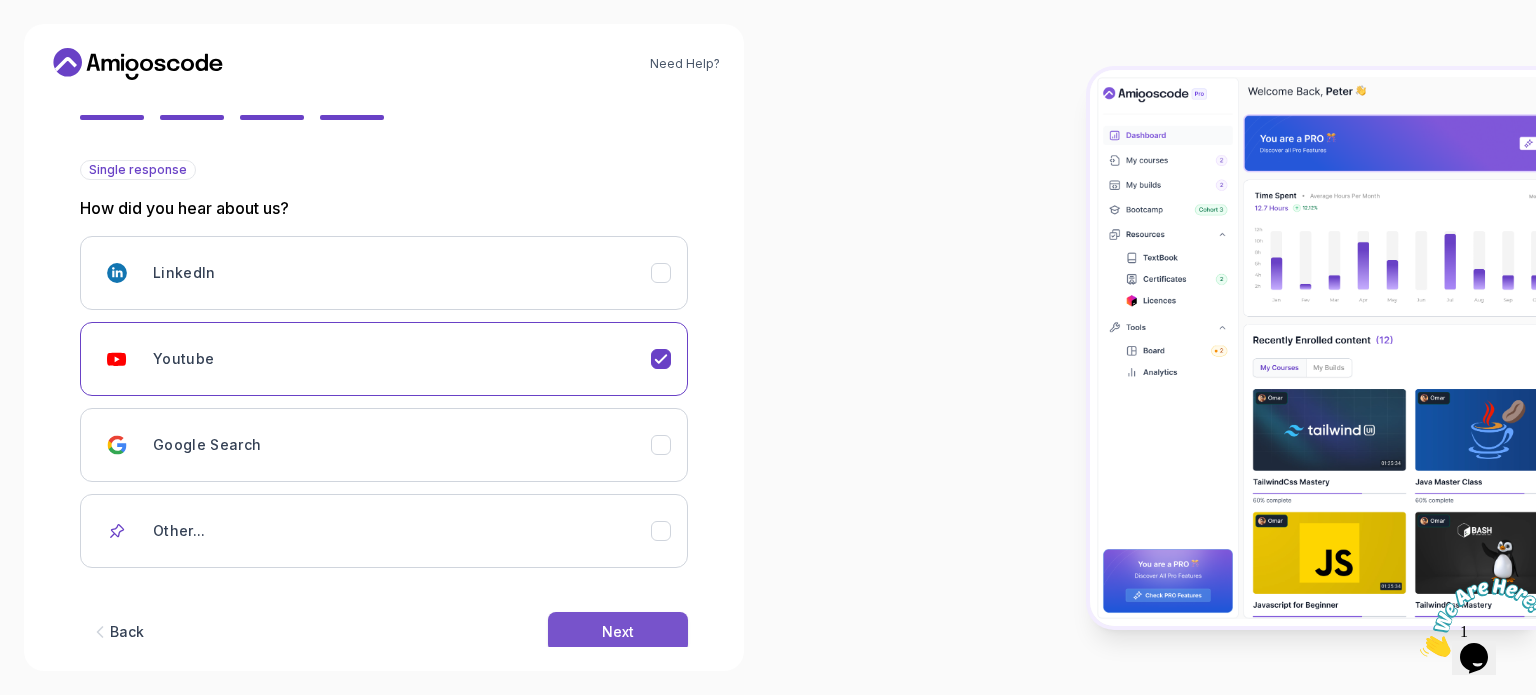 click on "Next" at bounding box center [618, 632] 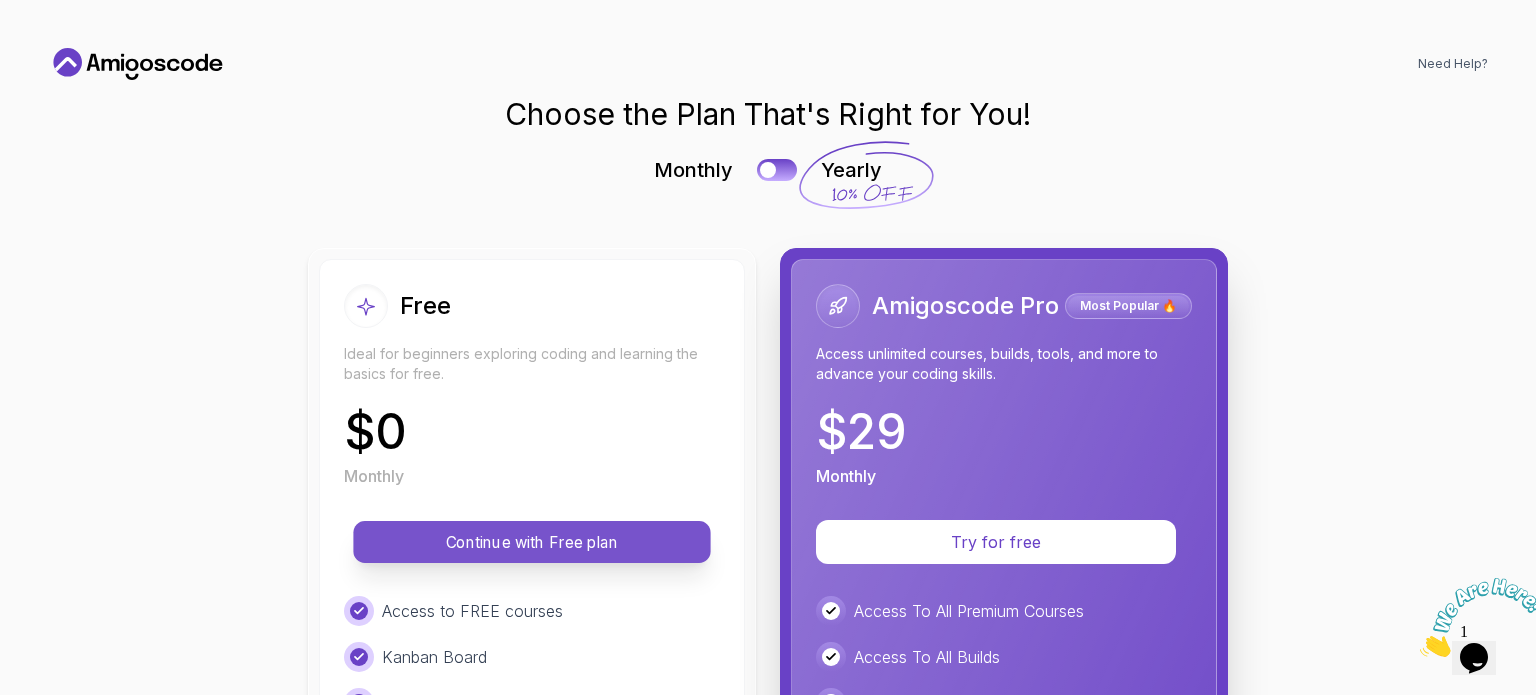 scroll, scrollTop: 0, scrollLeft: 0, axis: both 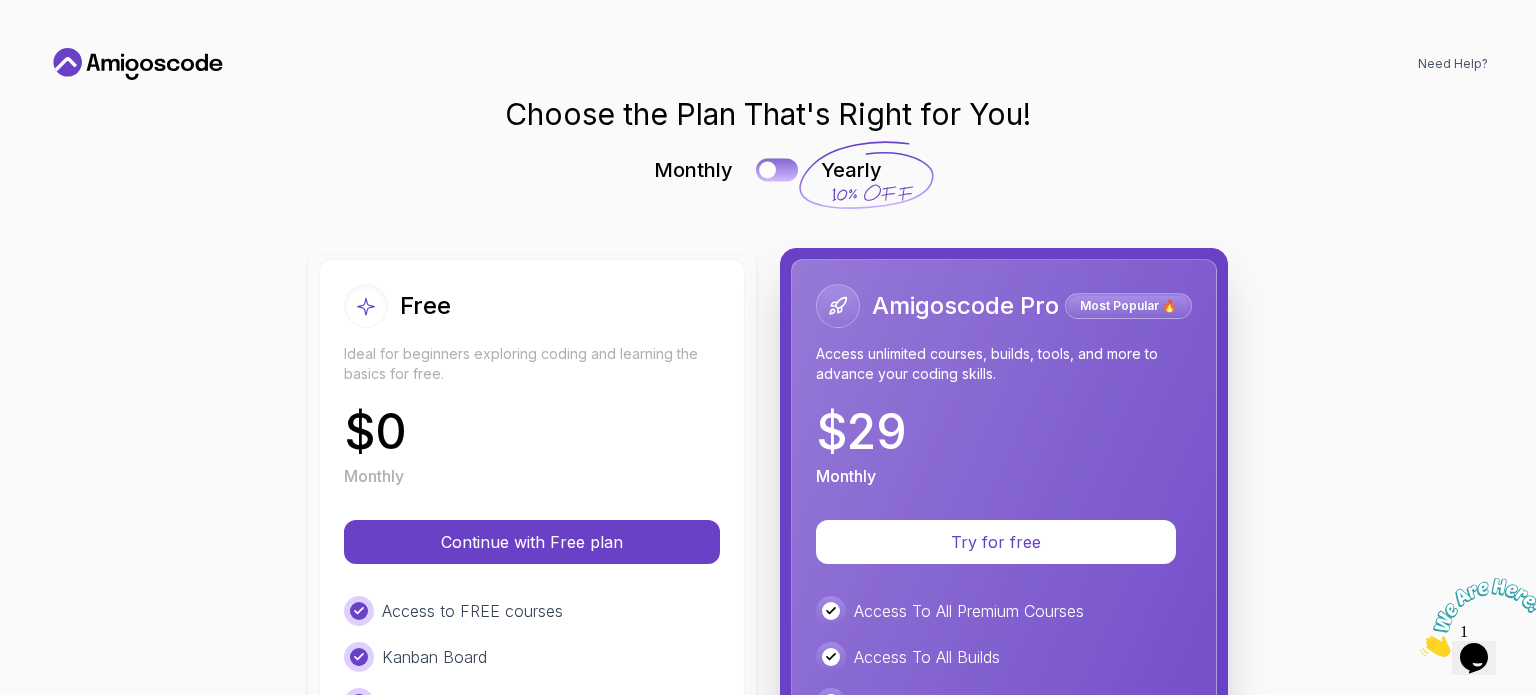 click at bounding box center (777, 169) 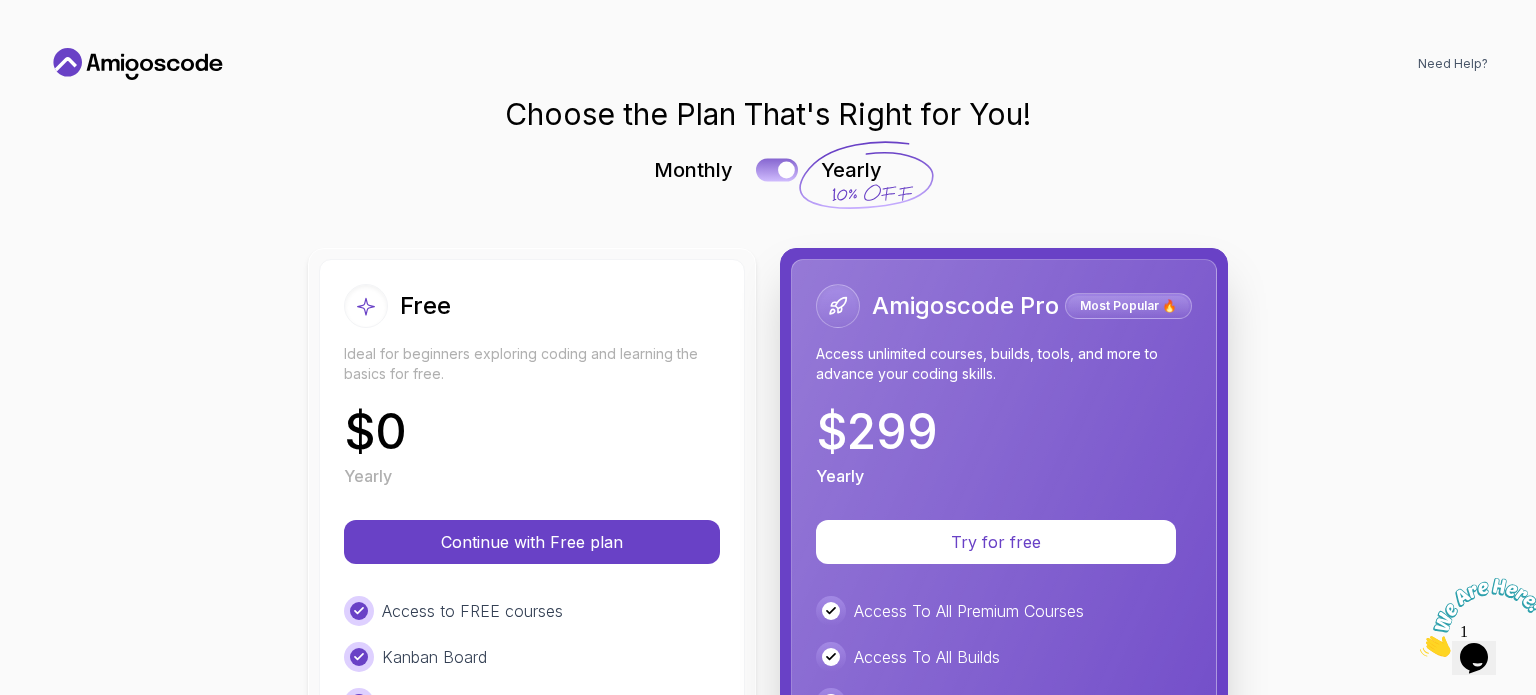 click at bounding box center [777, 169] 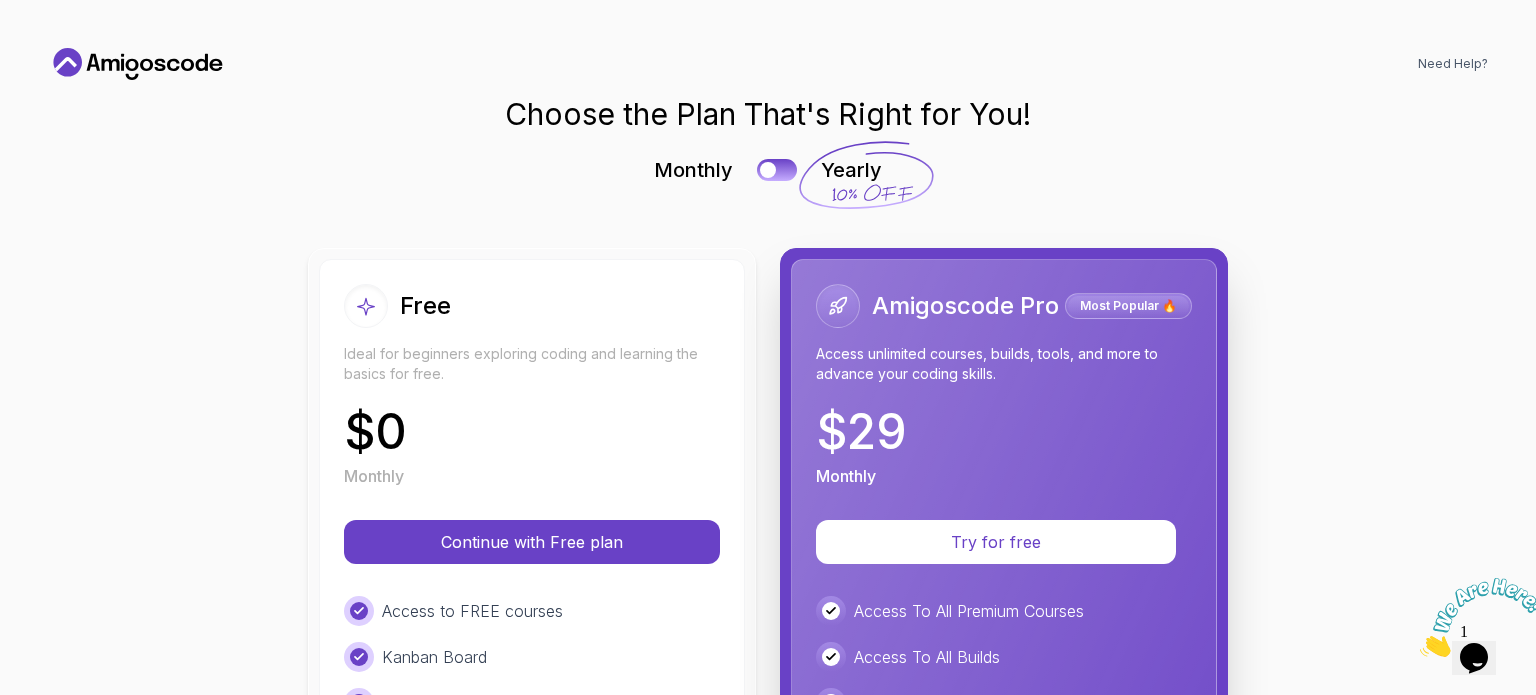 click on "Monthly Yearly Free Ideal for beginners exploring coding and learning the basics for free. $ 0 Monthly Continue with Free plan Access to FREE courses Kanban Board Analytics Access to Free TextBooks Certificate of completion 3 Month Free IntelliJ IDEA Ultimate Amigoscode Pro Most Popular 🔥 Access unlimited courses, builds, tools, and more to advance your coding skills. $ 29 Monthly Try for free Access To All Premium Courses Access To All Builds 6 Month Free IntelliJ IDEA Ultimate Unlimited Kanban Boards Certificate of Completion Access To All TextBooks Priority Selection for 10 Week Bootcamp Access To Private Exclusive Community Webinar Access Code Reviews Try for FREE 🎓 Career-ready content 💰 Less than $1/day" at bounding box center [768, 685] 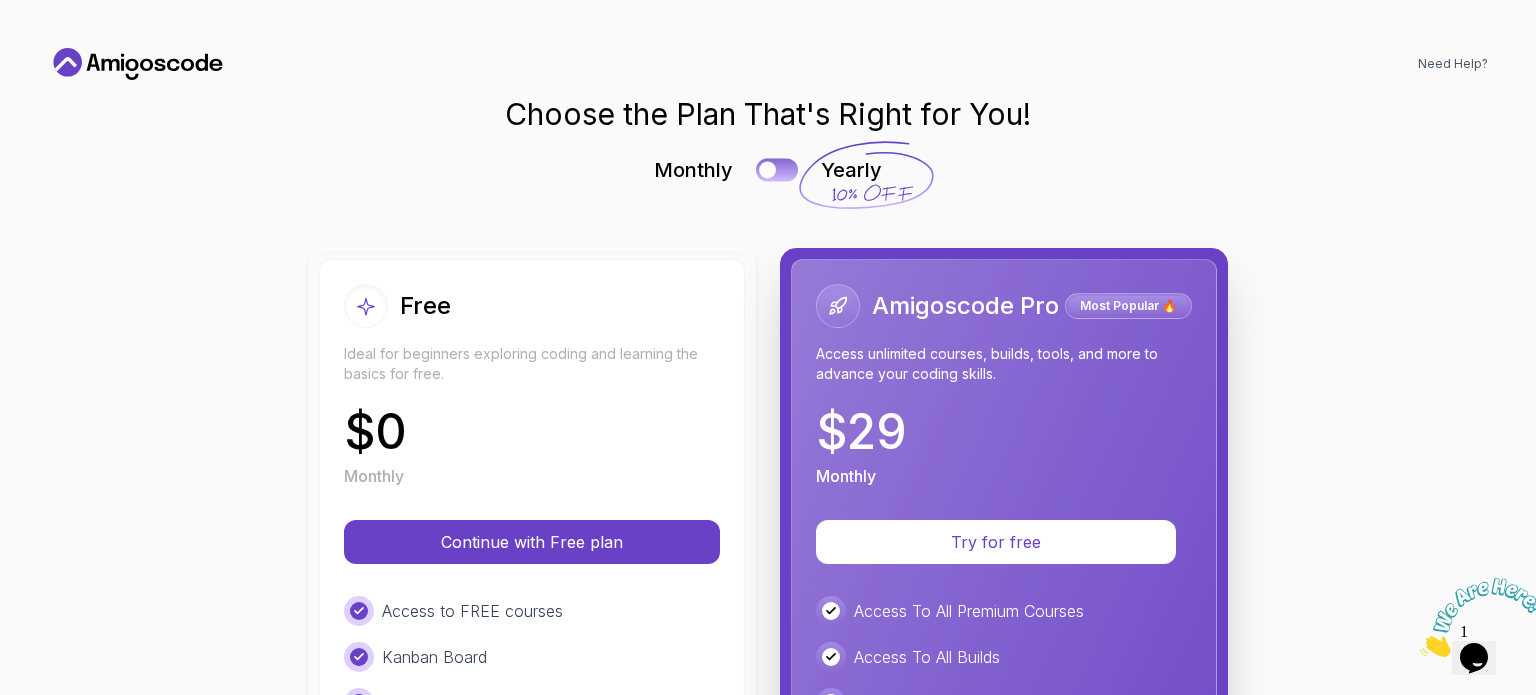 click at bounding box center (777, 169) 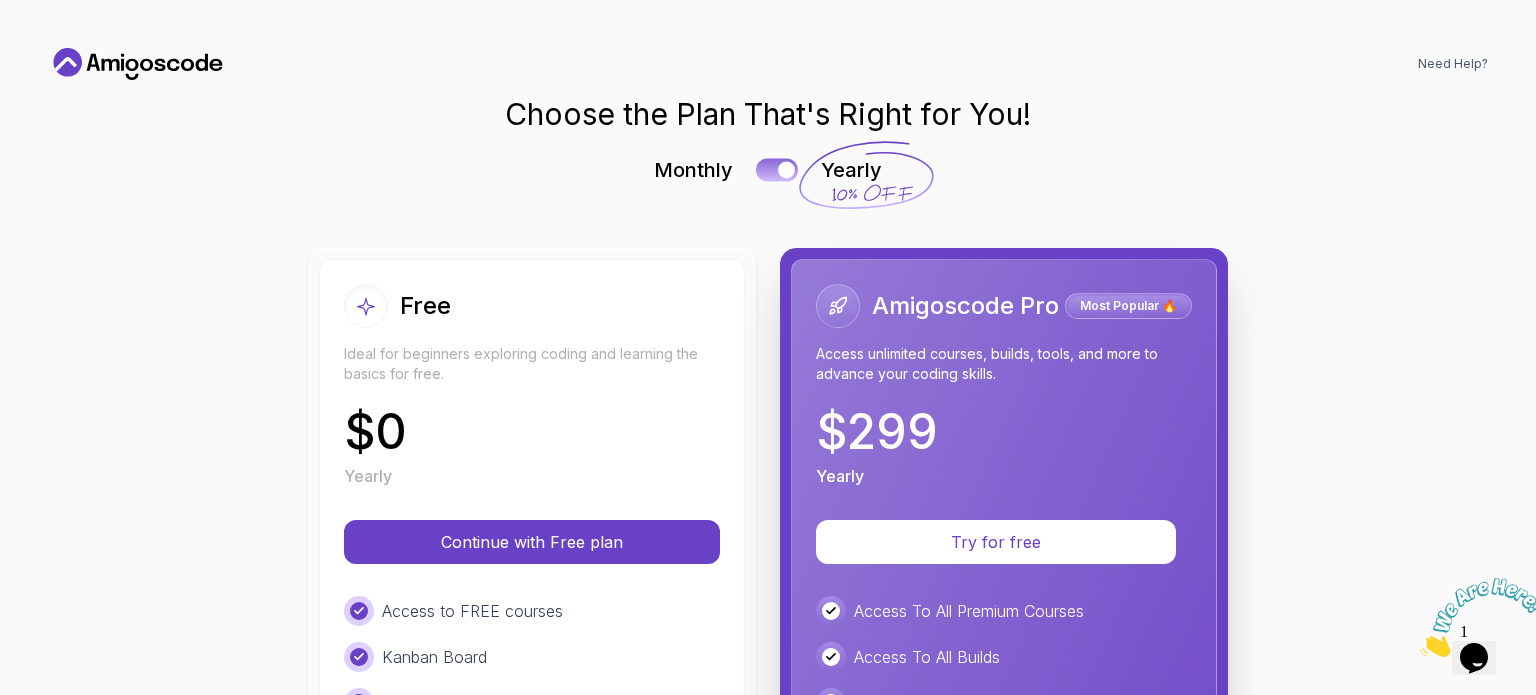 click at bounding box center (786, 170) 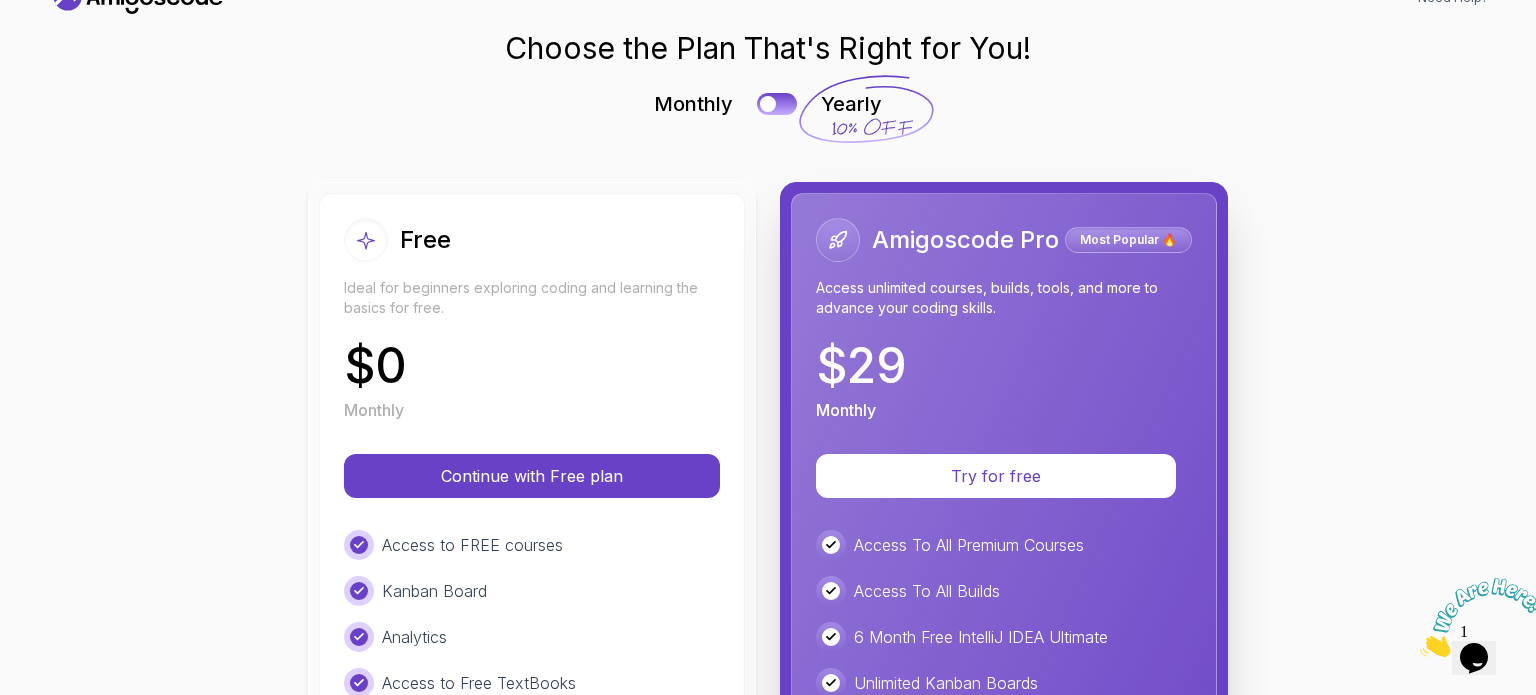 scroll, scrollTop: 50, scrollLeft: 0, axis: vertical 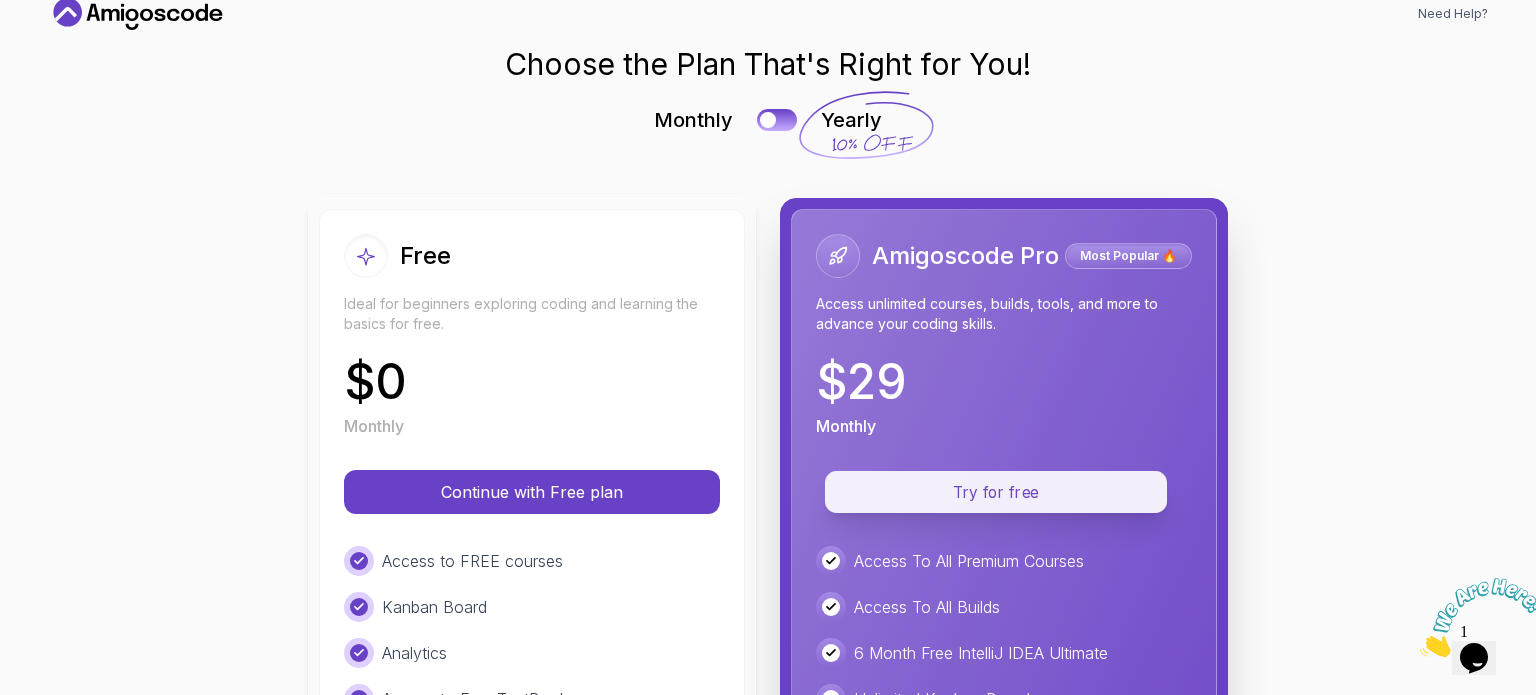 click on "Try for free" at bounding box center [996, 492] 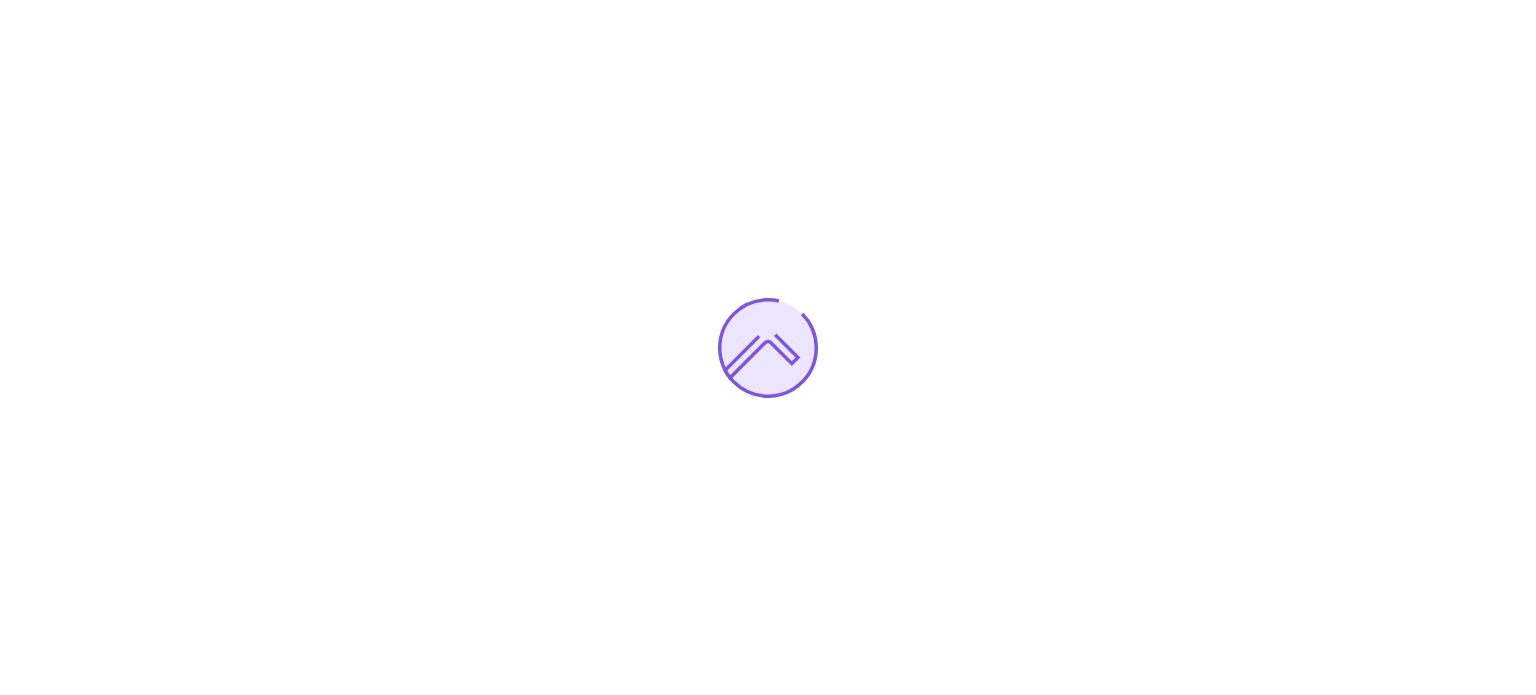 scroll, scrollTop: 0, scrollLeft: 0, axis: both 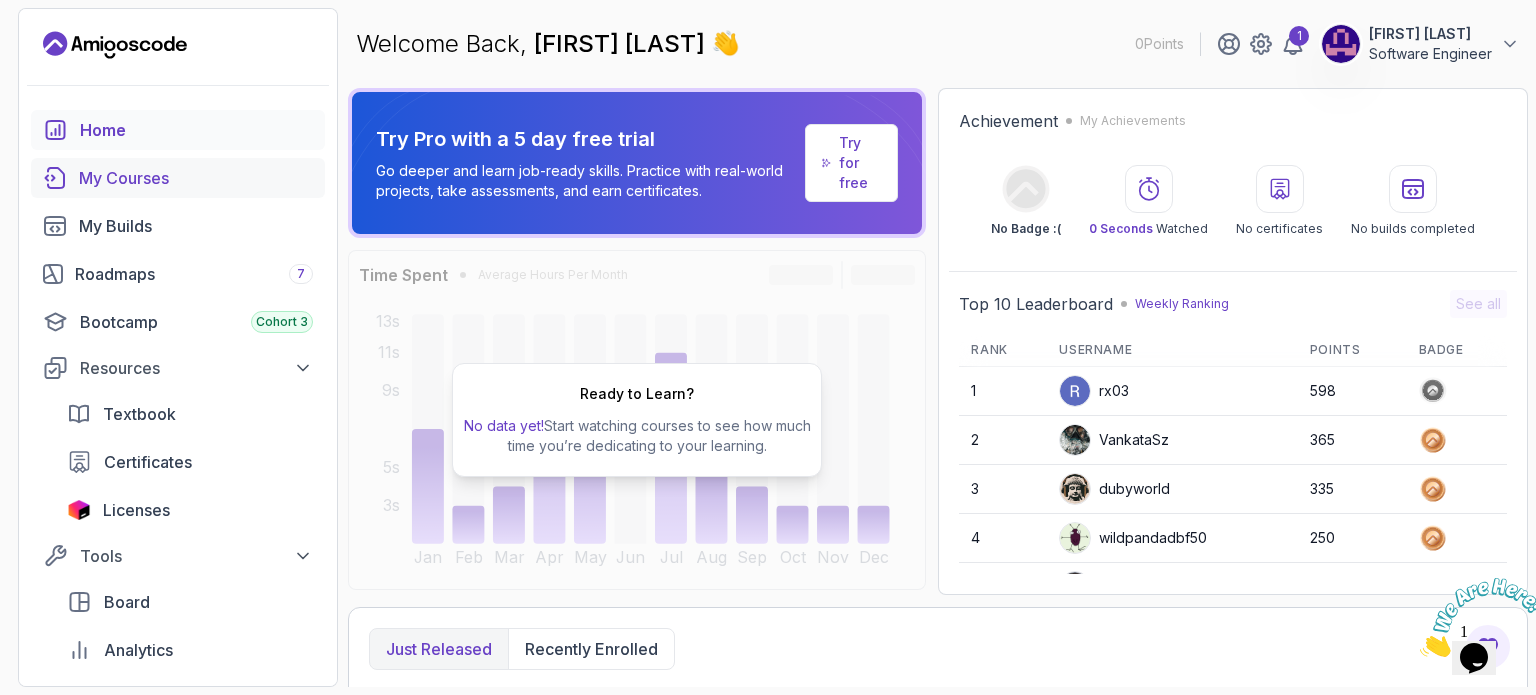 click on "My Courses" at bounding box center (196, 178) 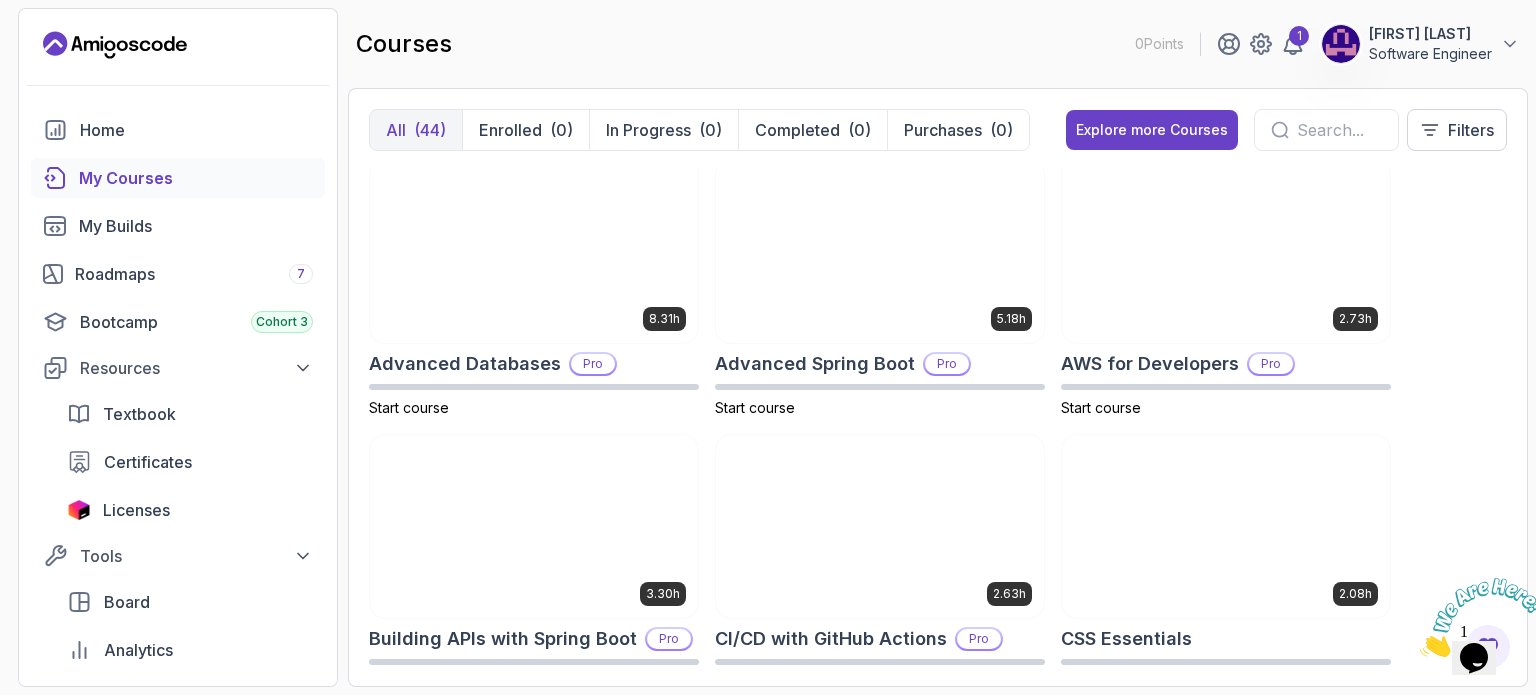 scroll, scrollTop: 0, scrollLeft: 0, axis: both 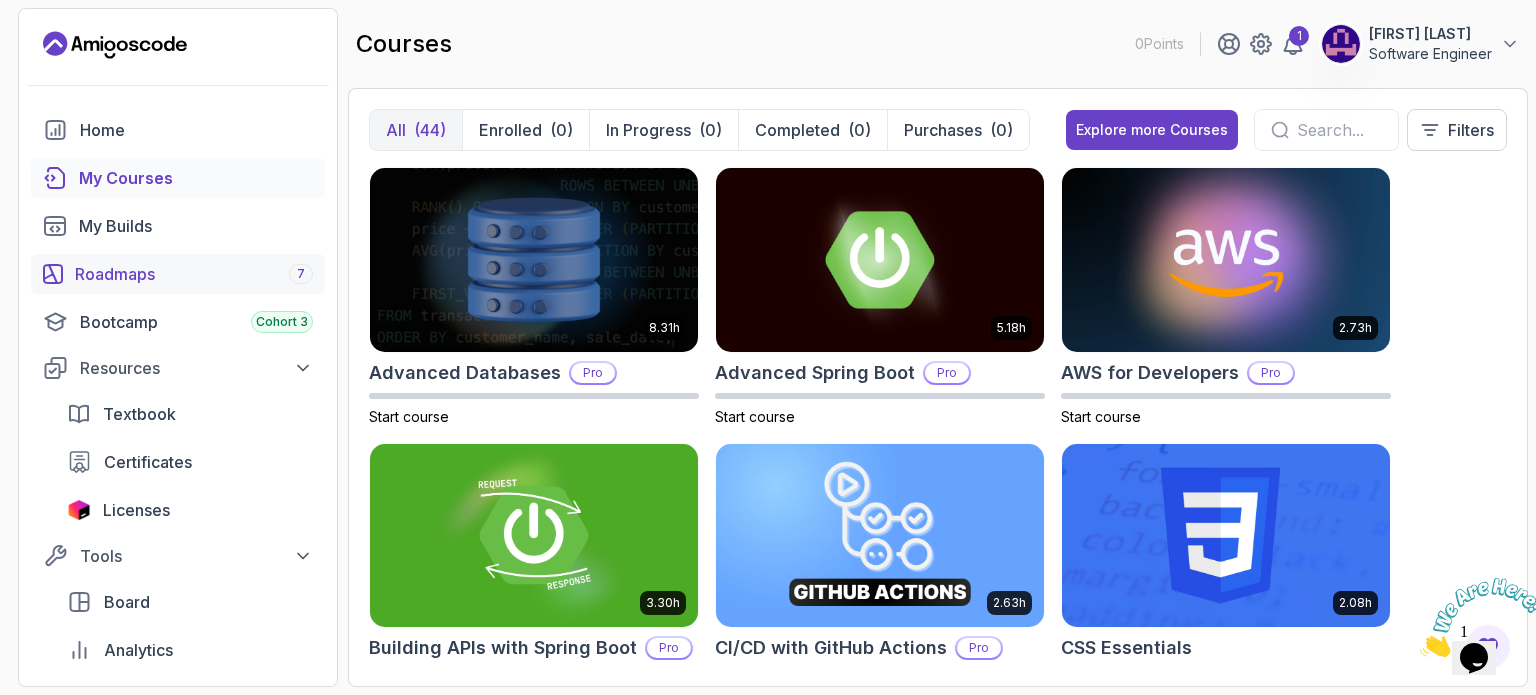 click on "Roadmaps 7" at bounding box center (194, 274) 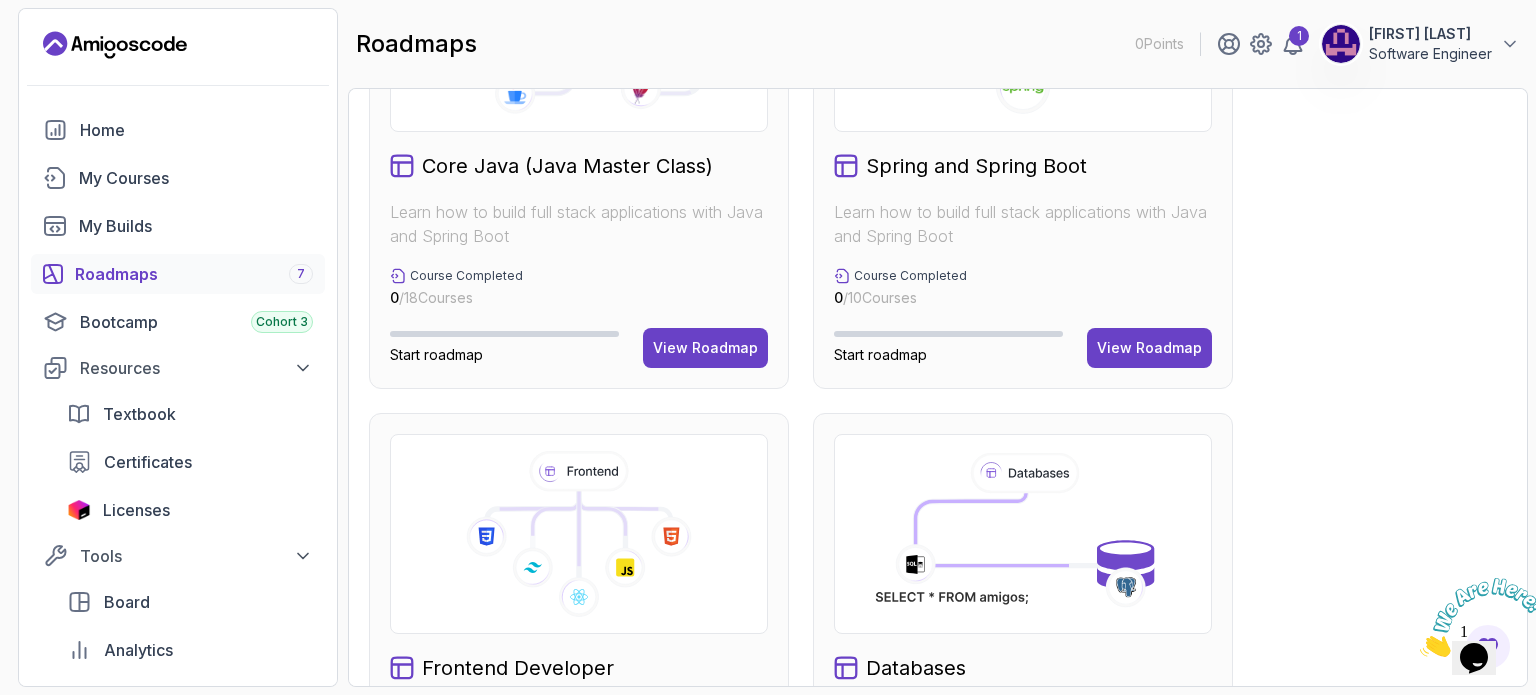 scroll, scrollTop: 0, scrollLeft: 0, axis: both 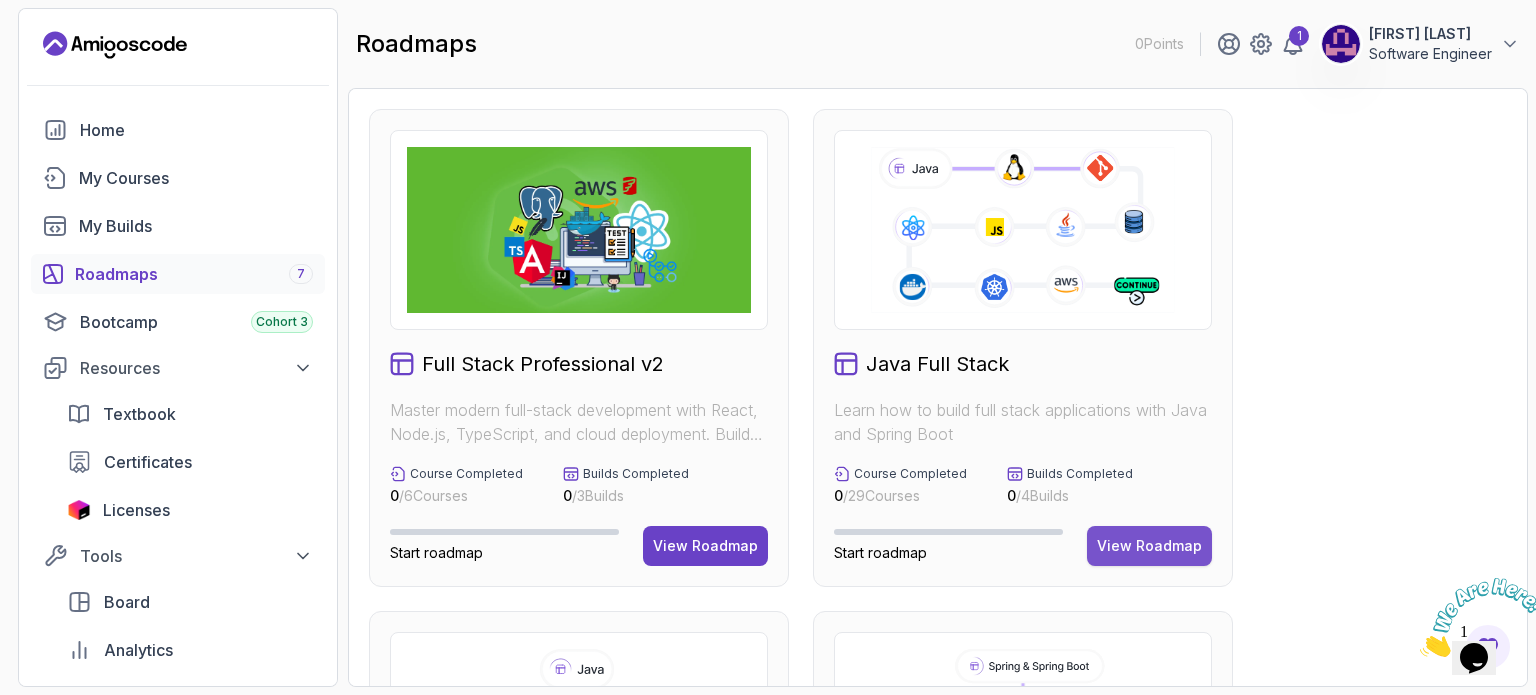 click on "View Roadmap" at bounding box center [1149, 546] 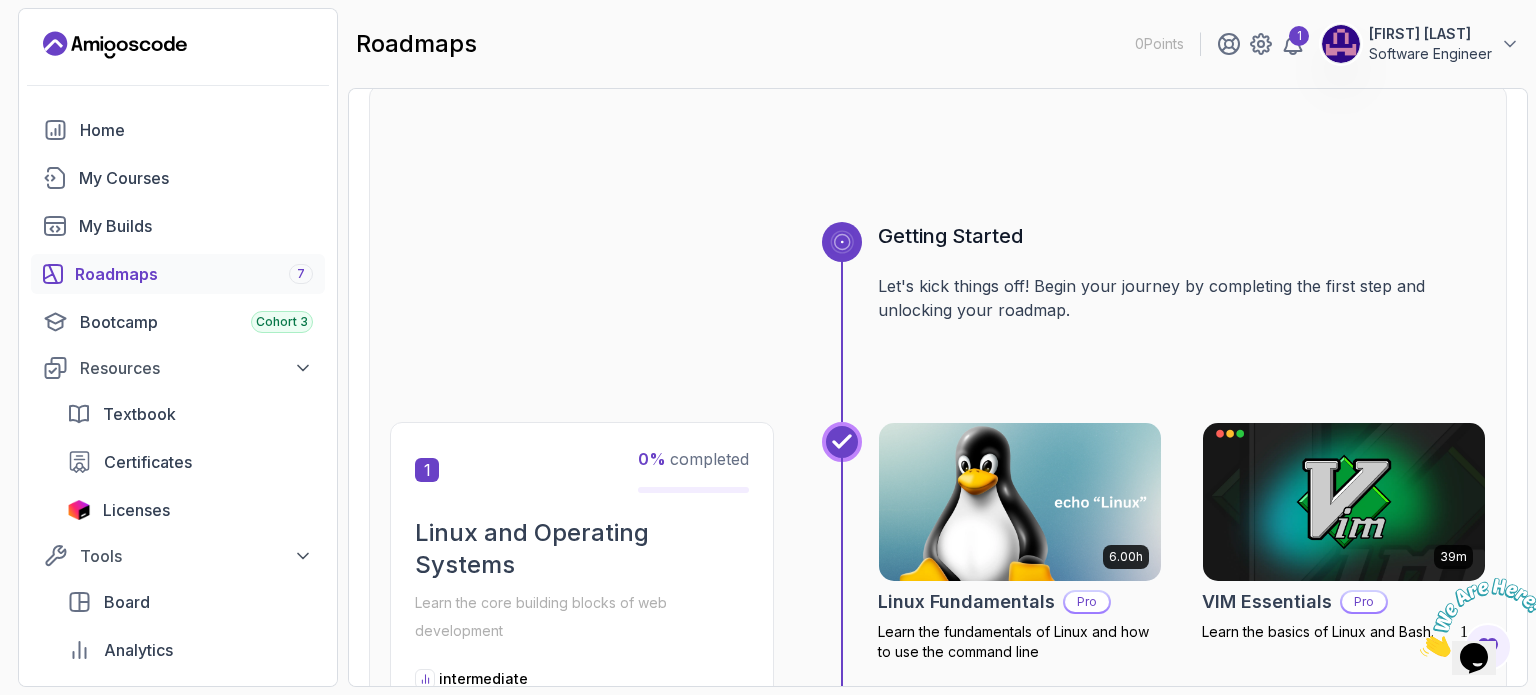 scroll, scrollTop: 100, scrollLeft: 0, axis: vertical 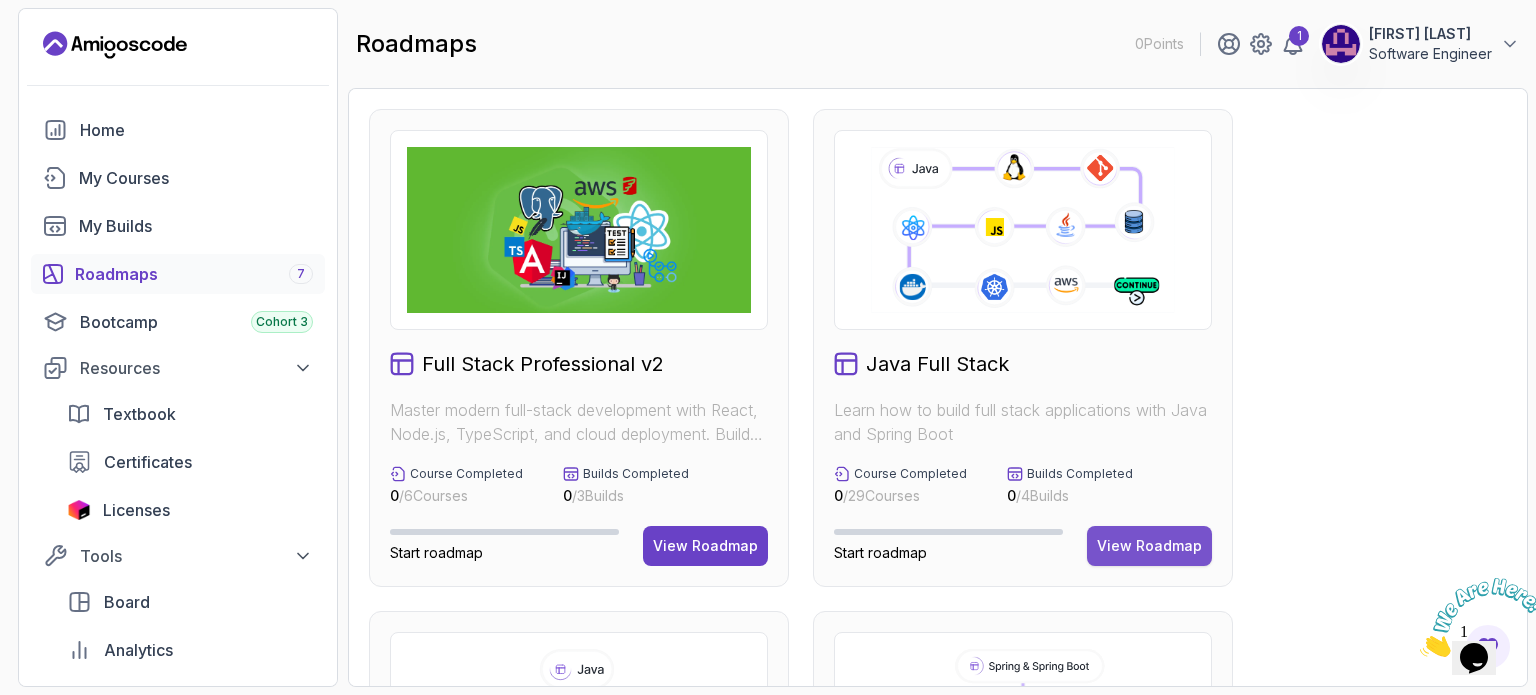 click on "View Roadmap" at bounding box center [1149, 546] 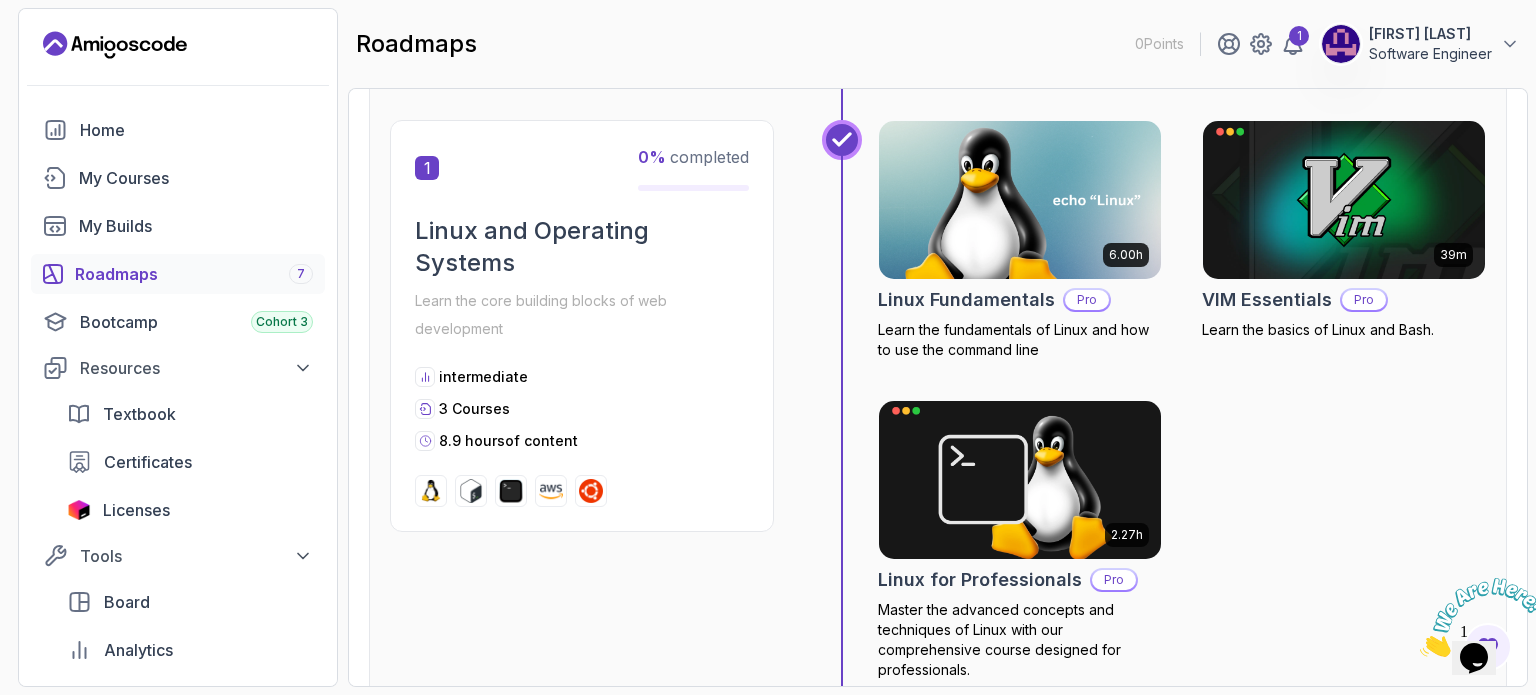 scroll, scrollTop: 0, scrollLeft: 0, axis: both 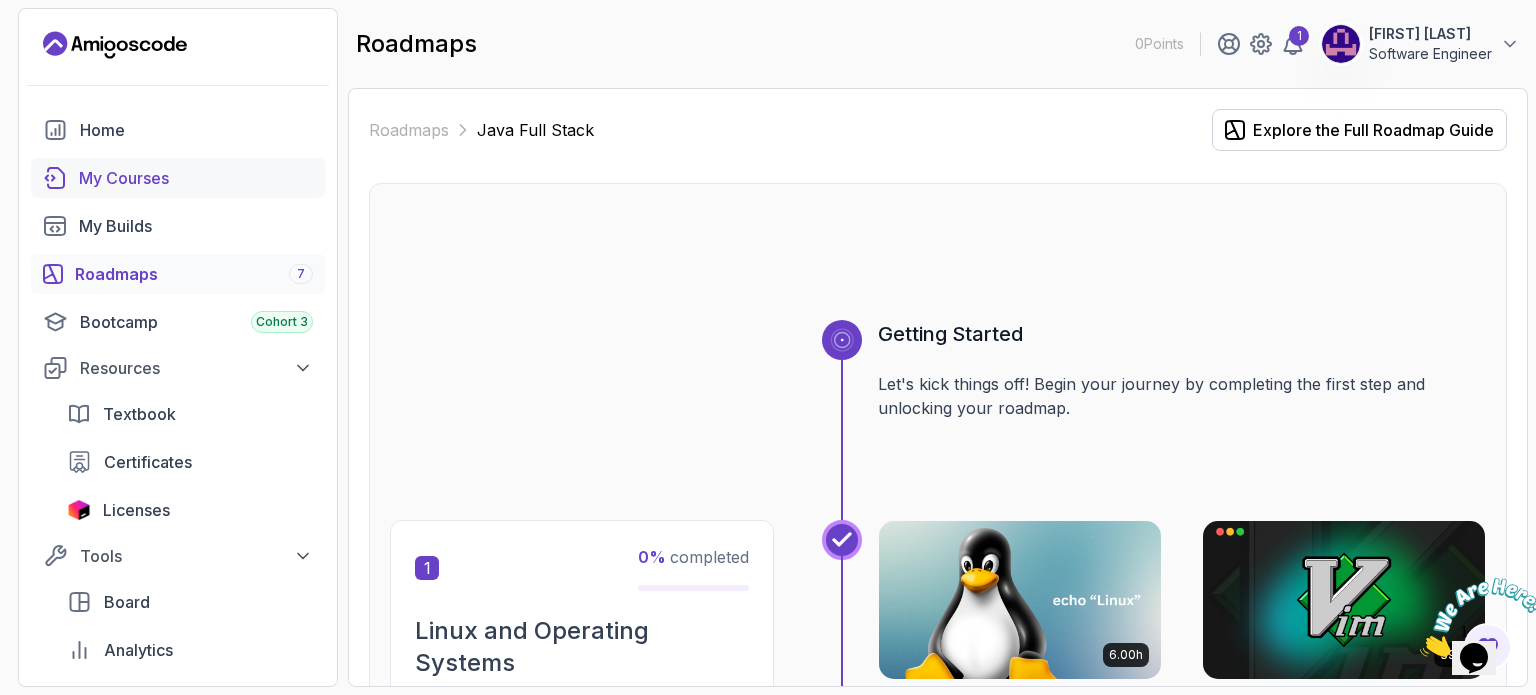 click on "My Courses" at bounding box center [196, 178] 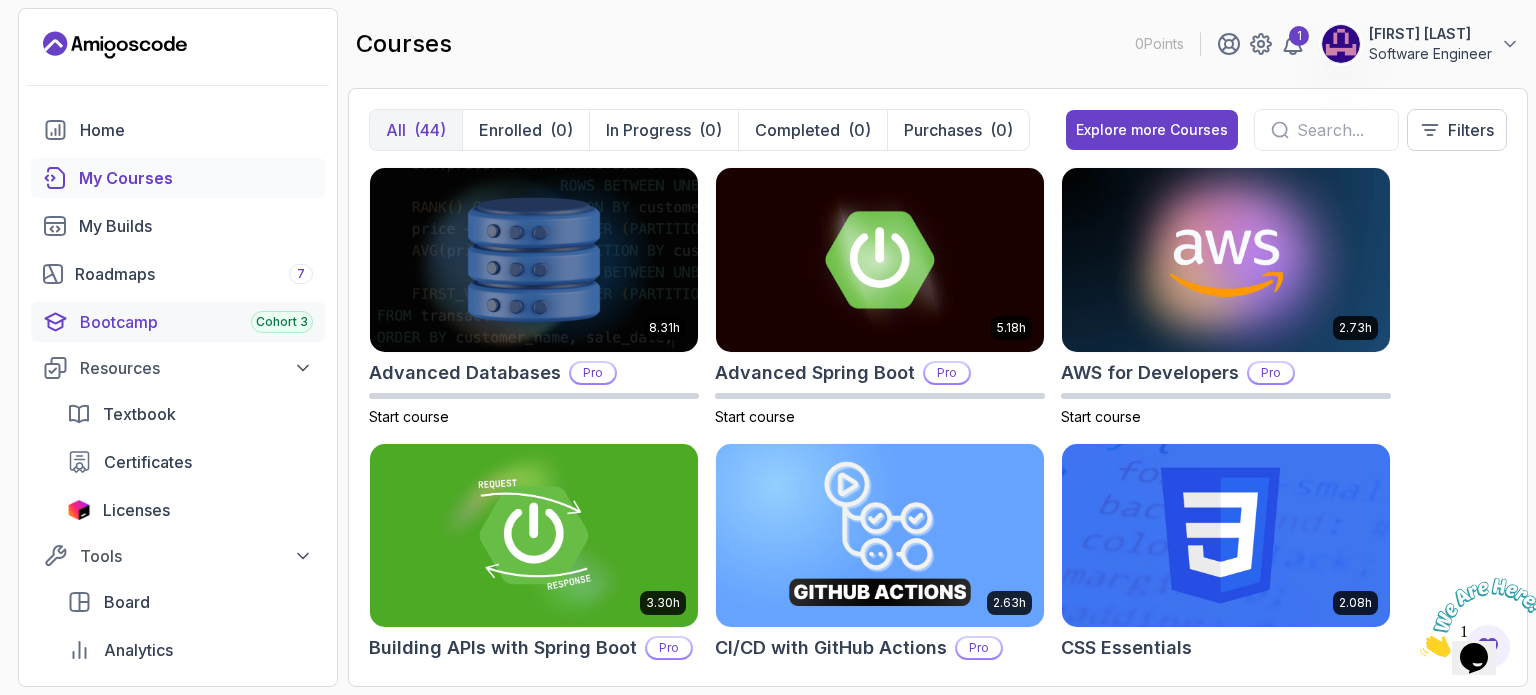 click on "Bootcamp Cohort 3" at bounding box center (196, 322) 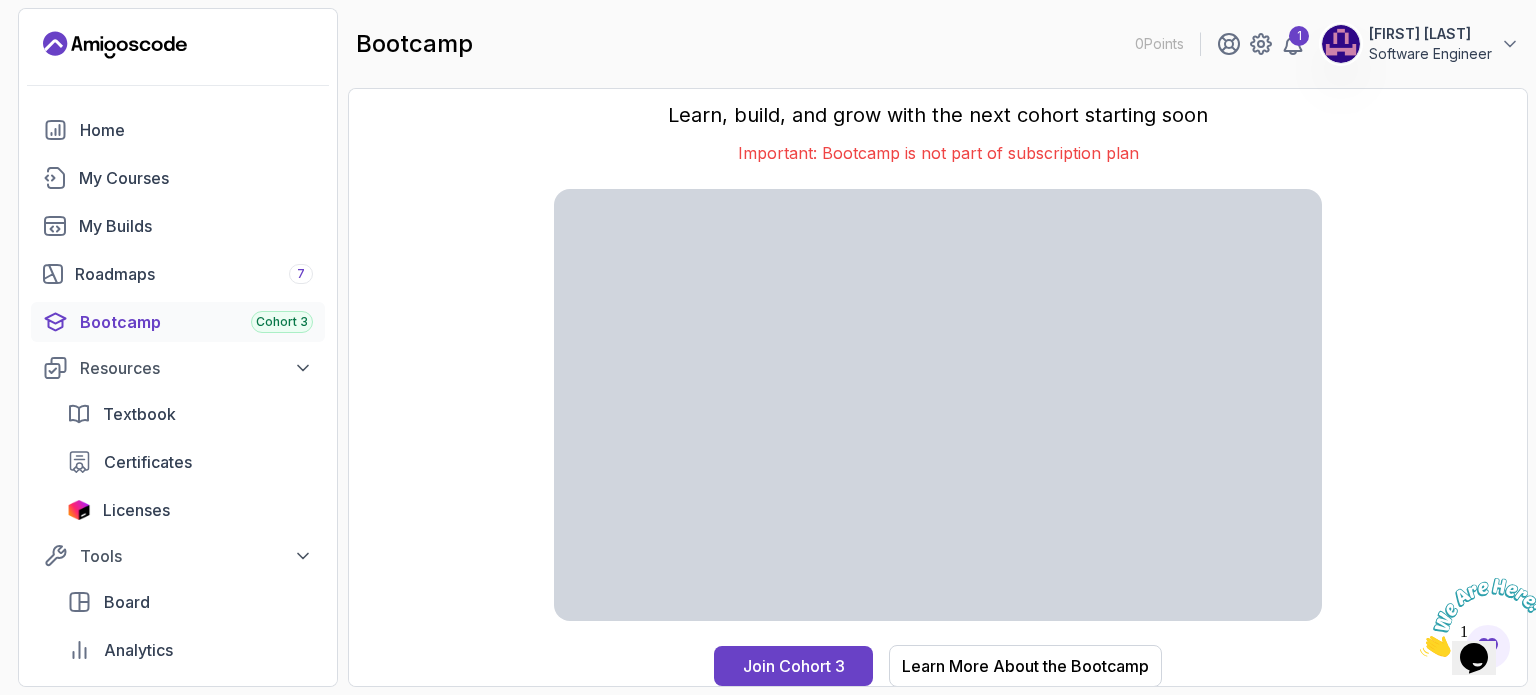 scroll, scrollTop: 0, scrollLeft: 0, axis: both 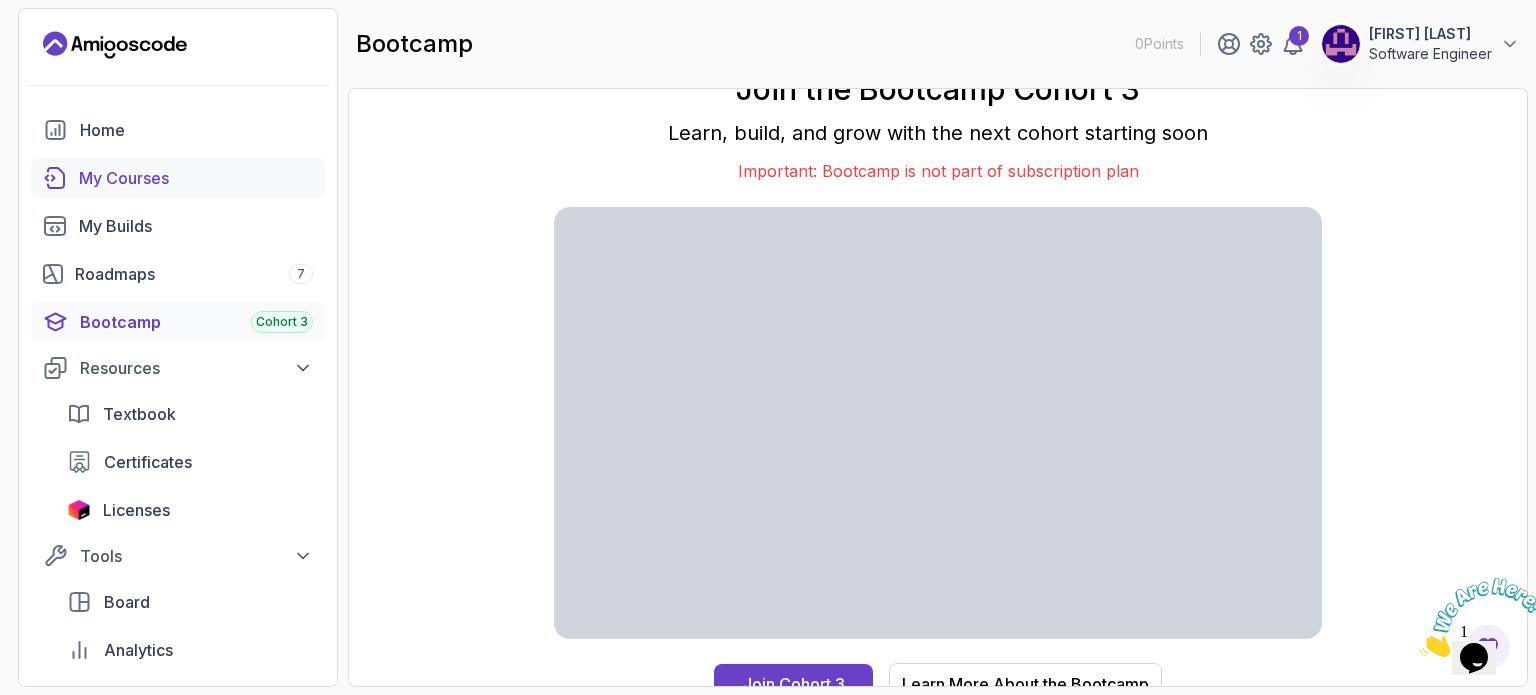 click on "My Courses" at bounding box center [196, 178] 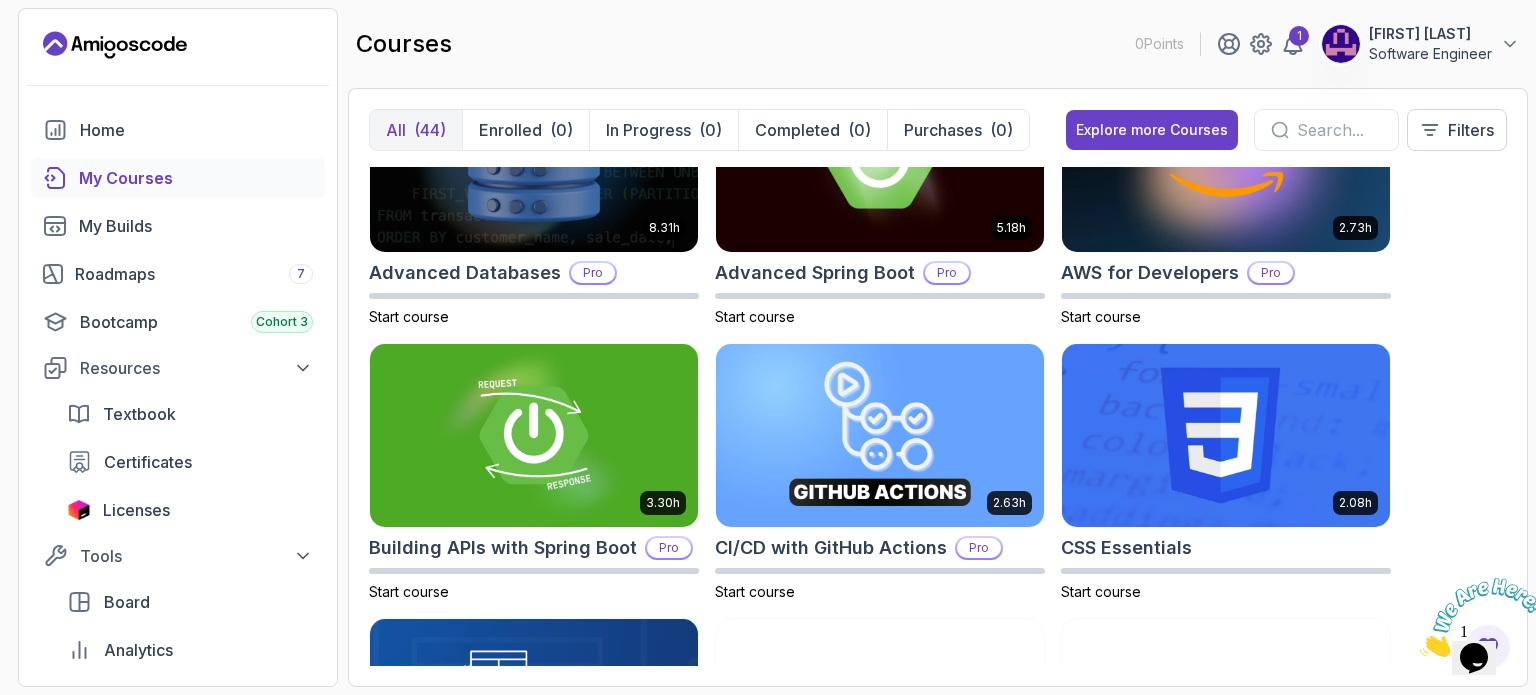 scroll, scrollTop: 0, scrollLeft: 0, axis: both 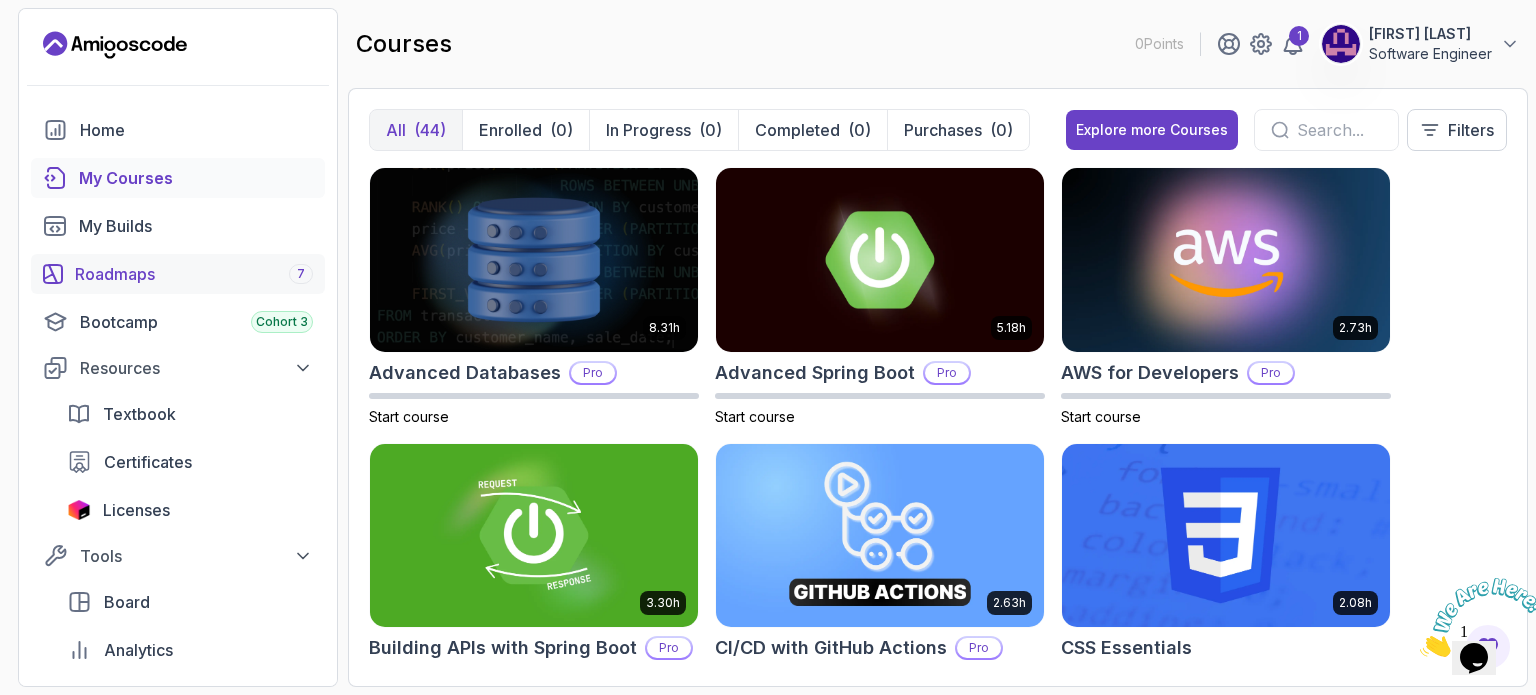 click on "Roadmaps 7" at bounding box center (194, 274) 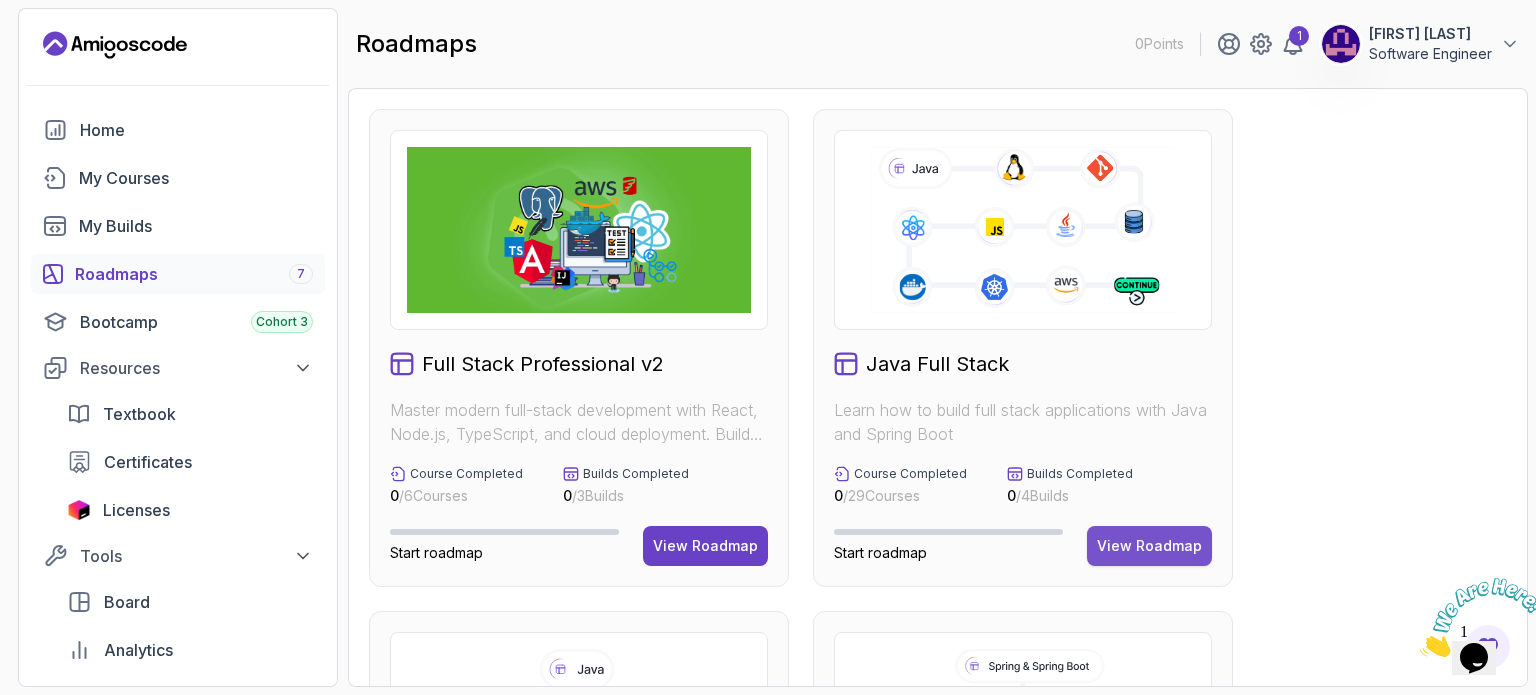 click on "View Roadmap" at bounding box center [1149, 546] 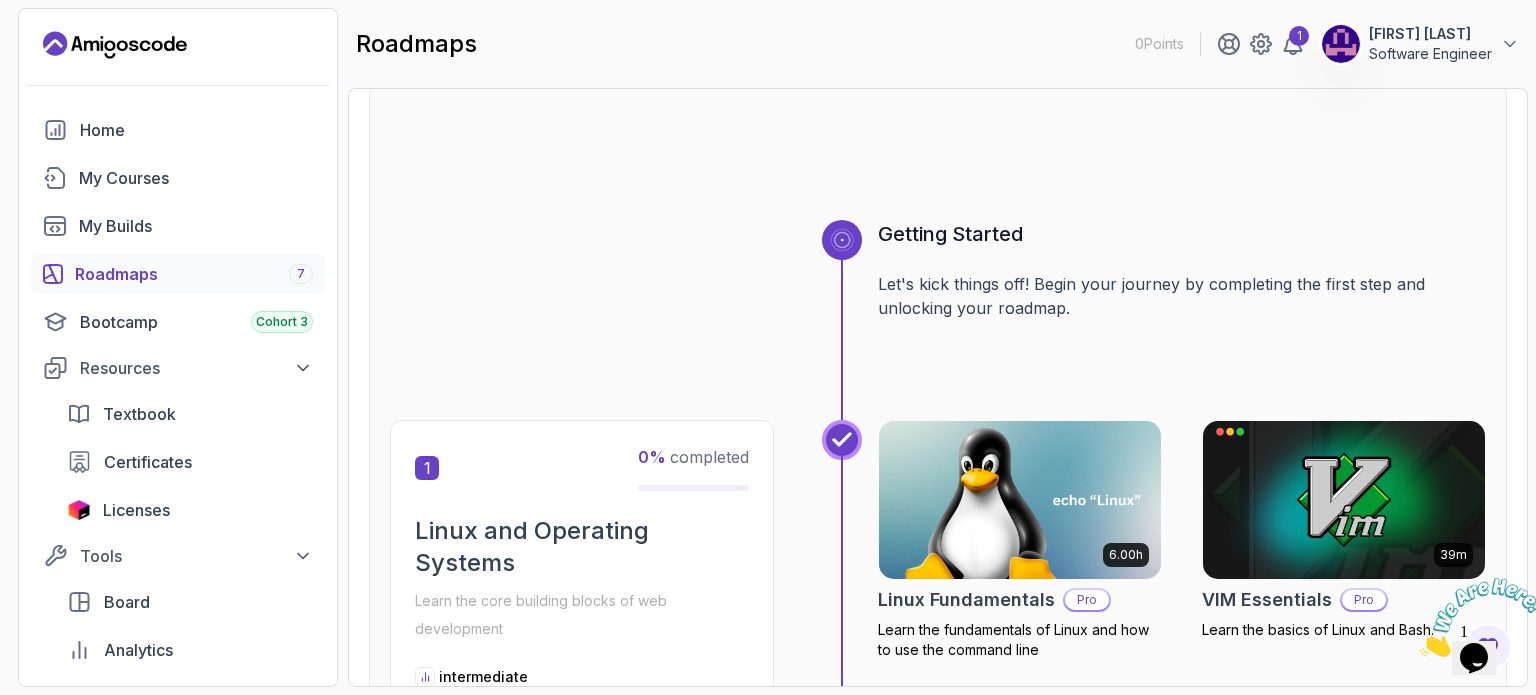scroll, scrollTop: 100, scrollLeft: 0, axis: vertical 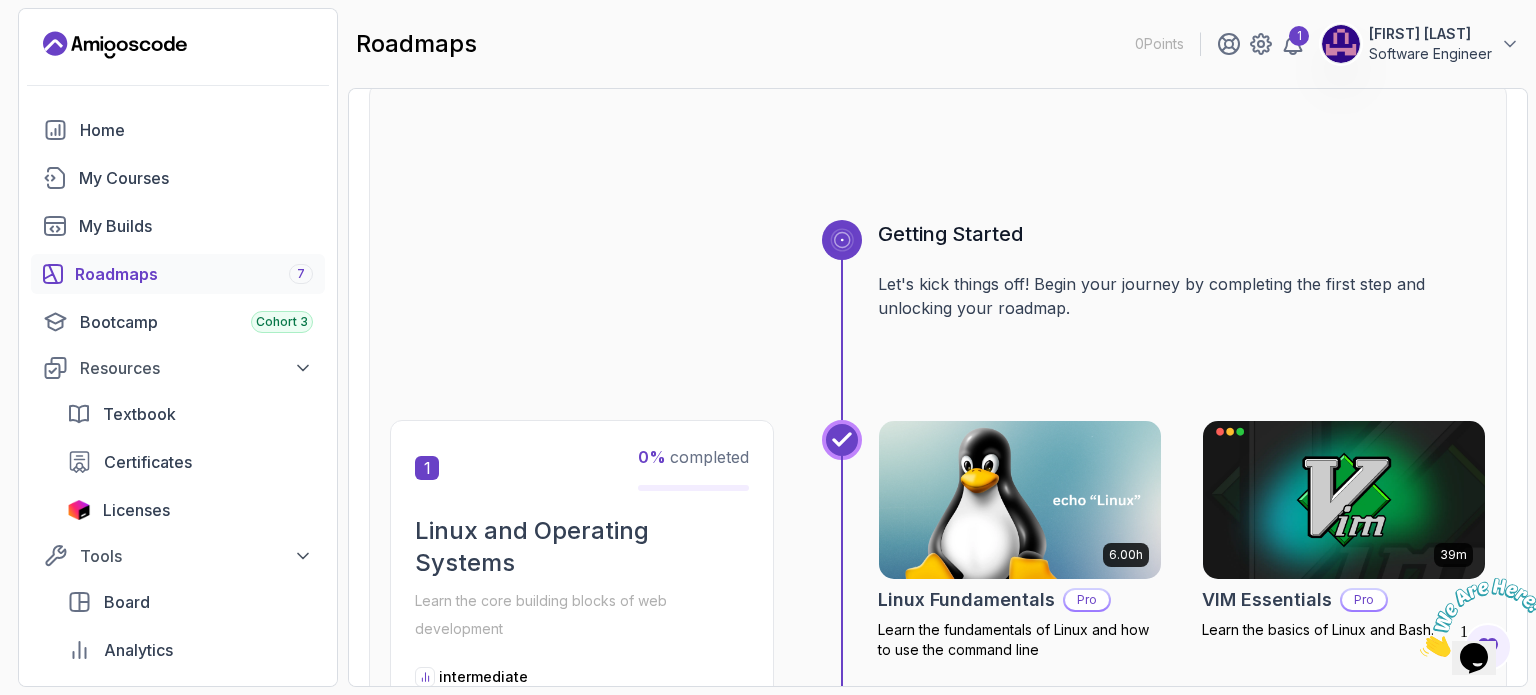 click on "0 % completed" at bounding box center [693, 457] 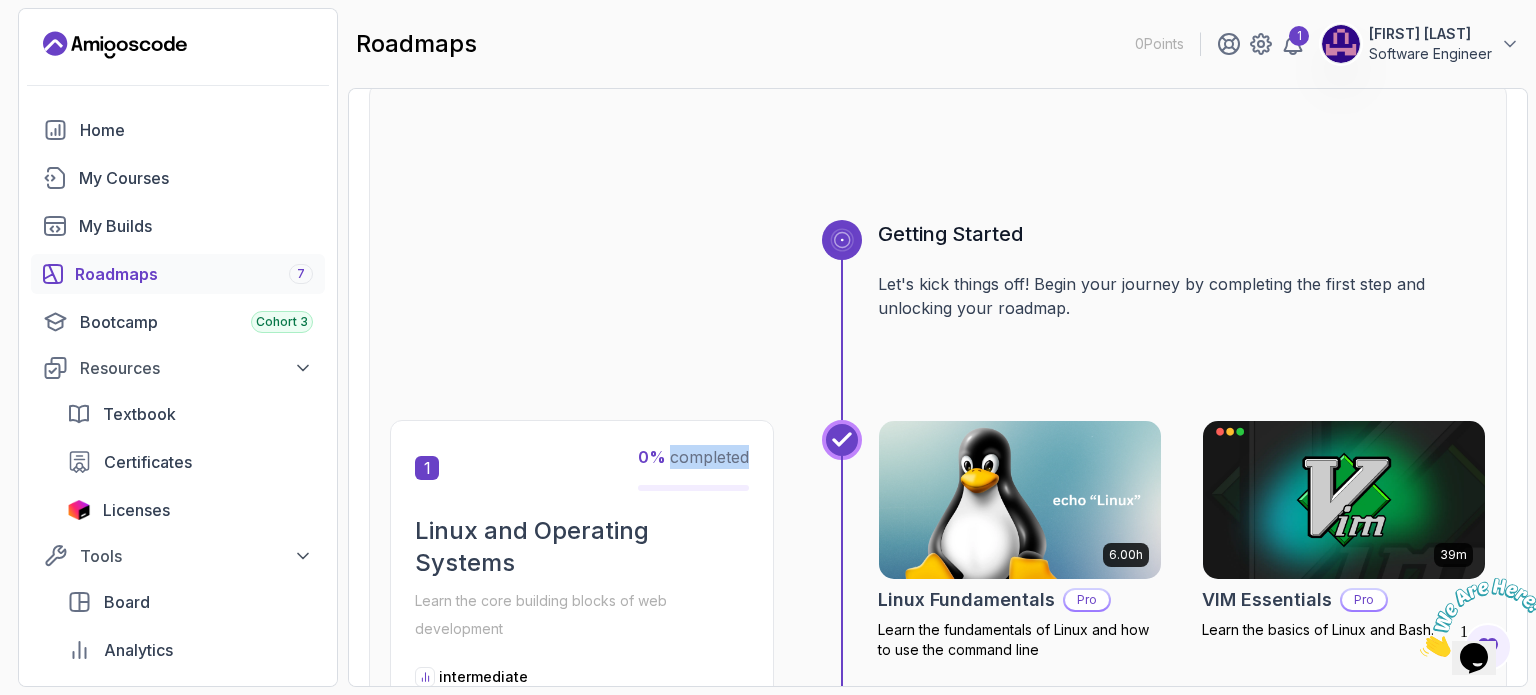 click on "0 % completed" at bounding box center [693, 457] 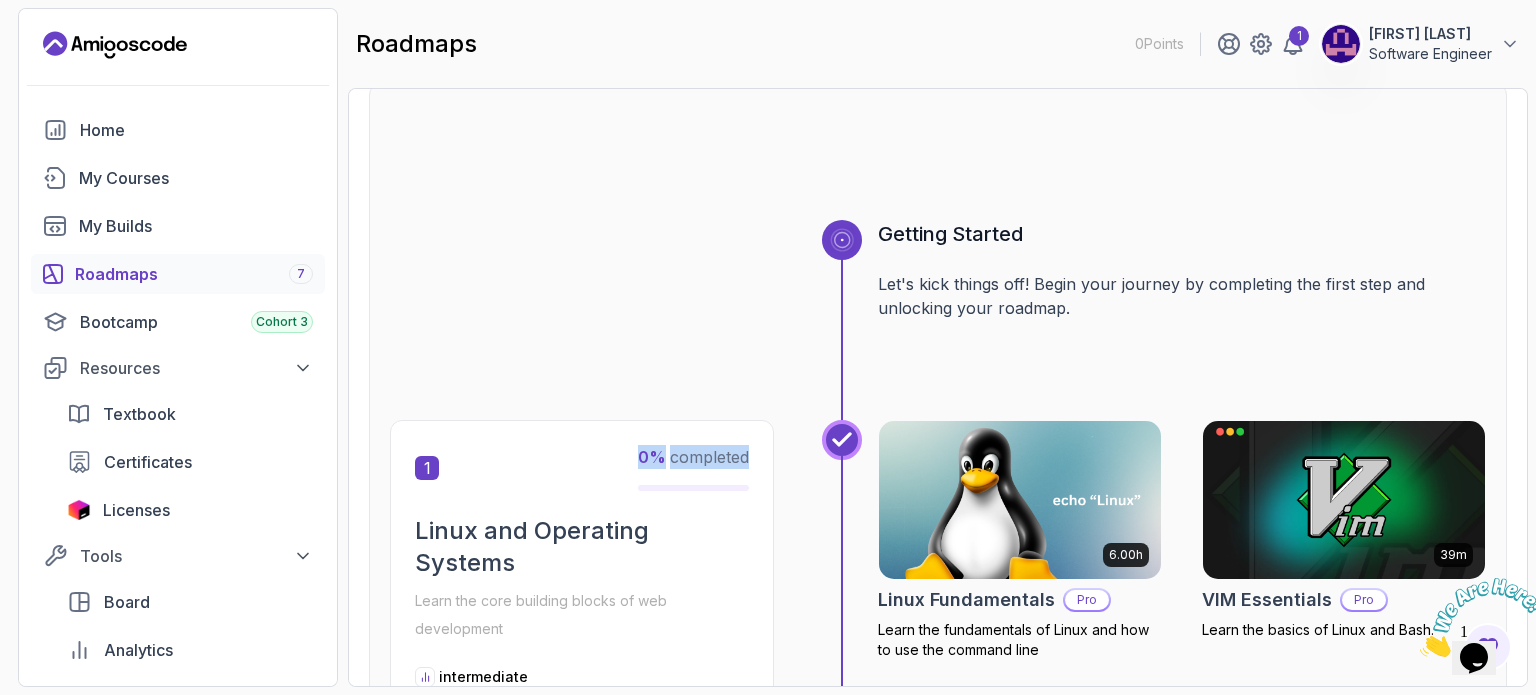 click on "0 % completed" at bounding box center [693, 457] 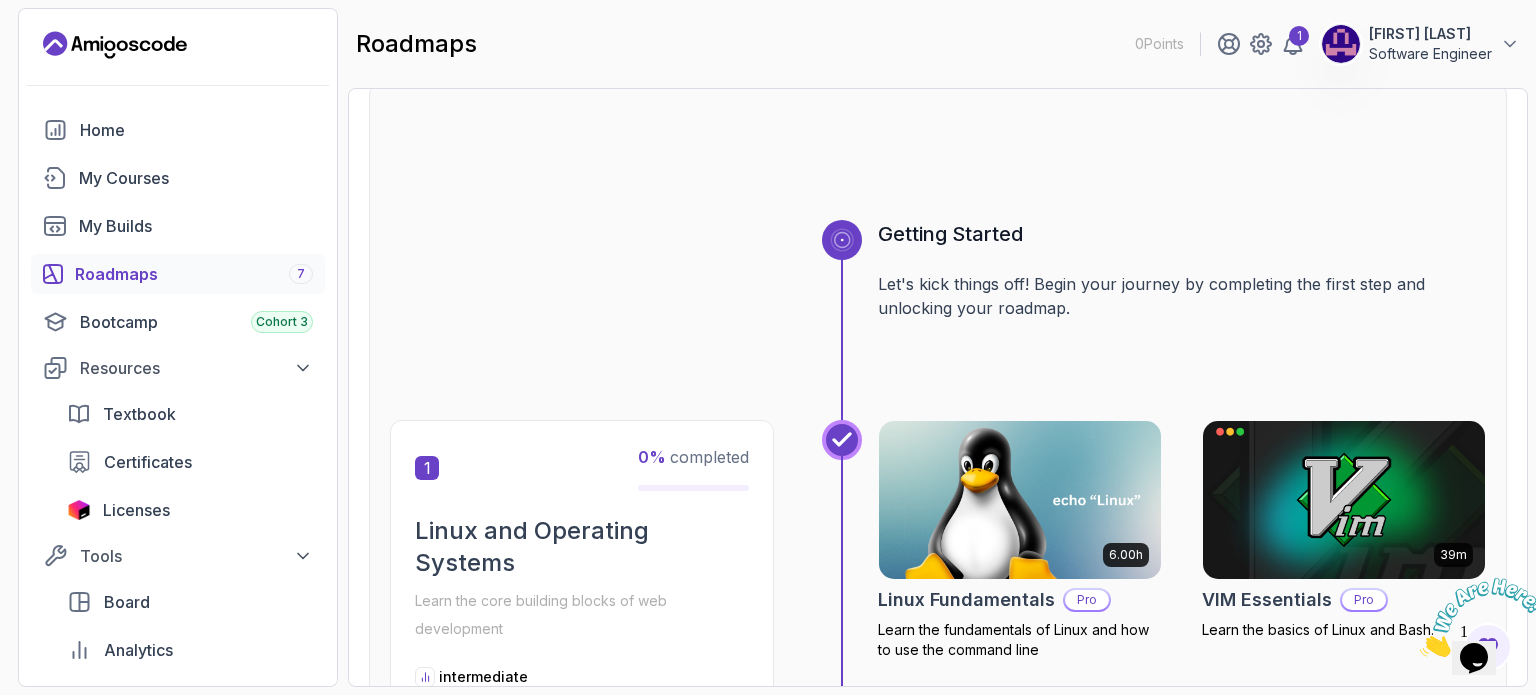 click on "Getting Started Let's kick things off! Begin your journey by completing the first step and unlocking your roadmap." at bounding box center [938, 320] 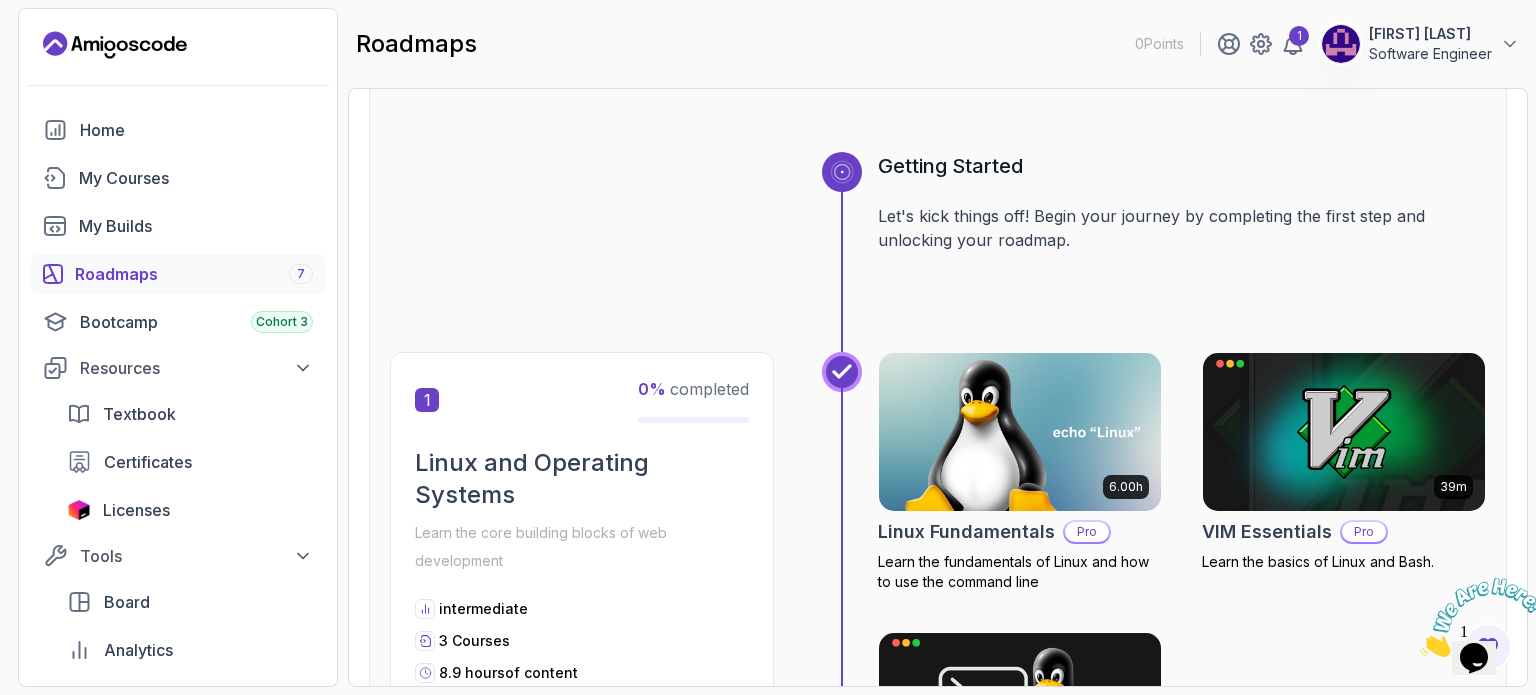 scroll, scrollTop: 407, scrollLeft: 0, axis: vertical 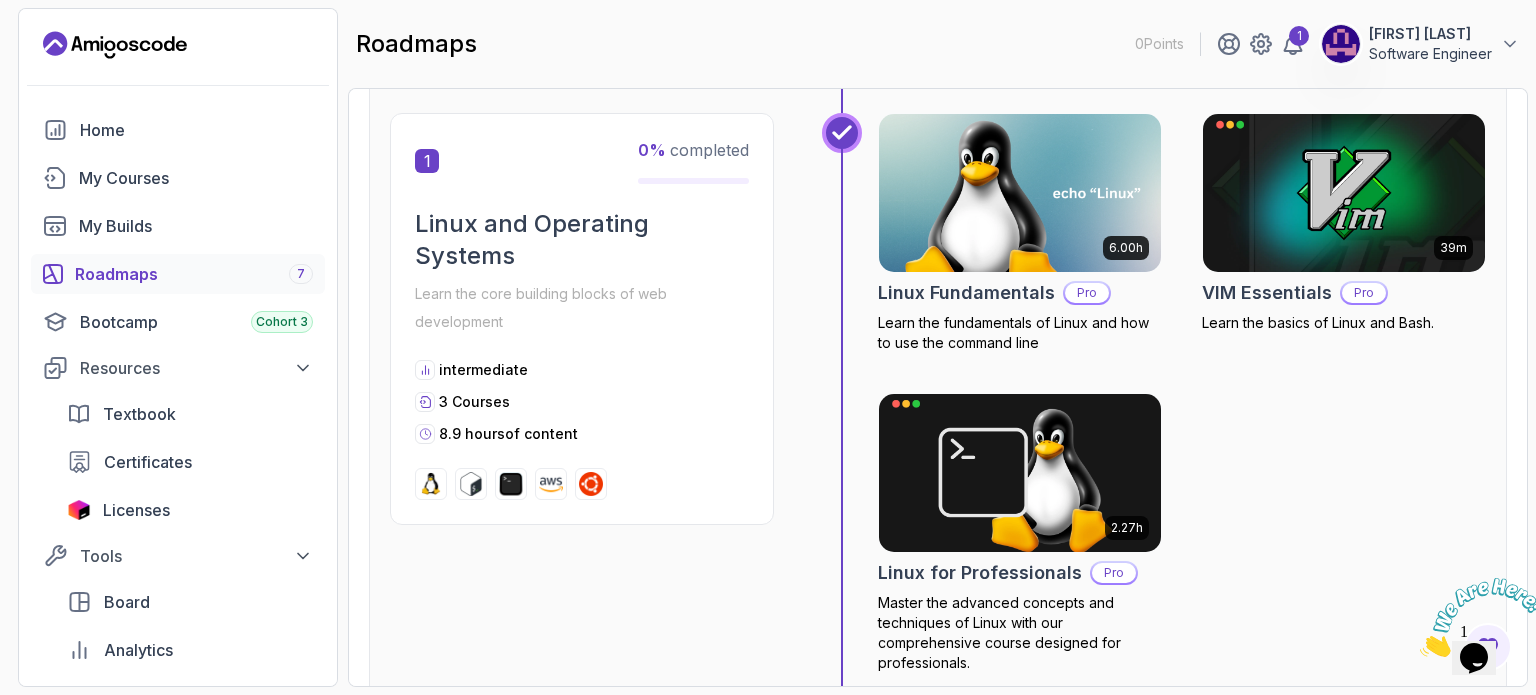 click at bounding box center (591, 484) 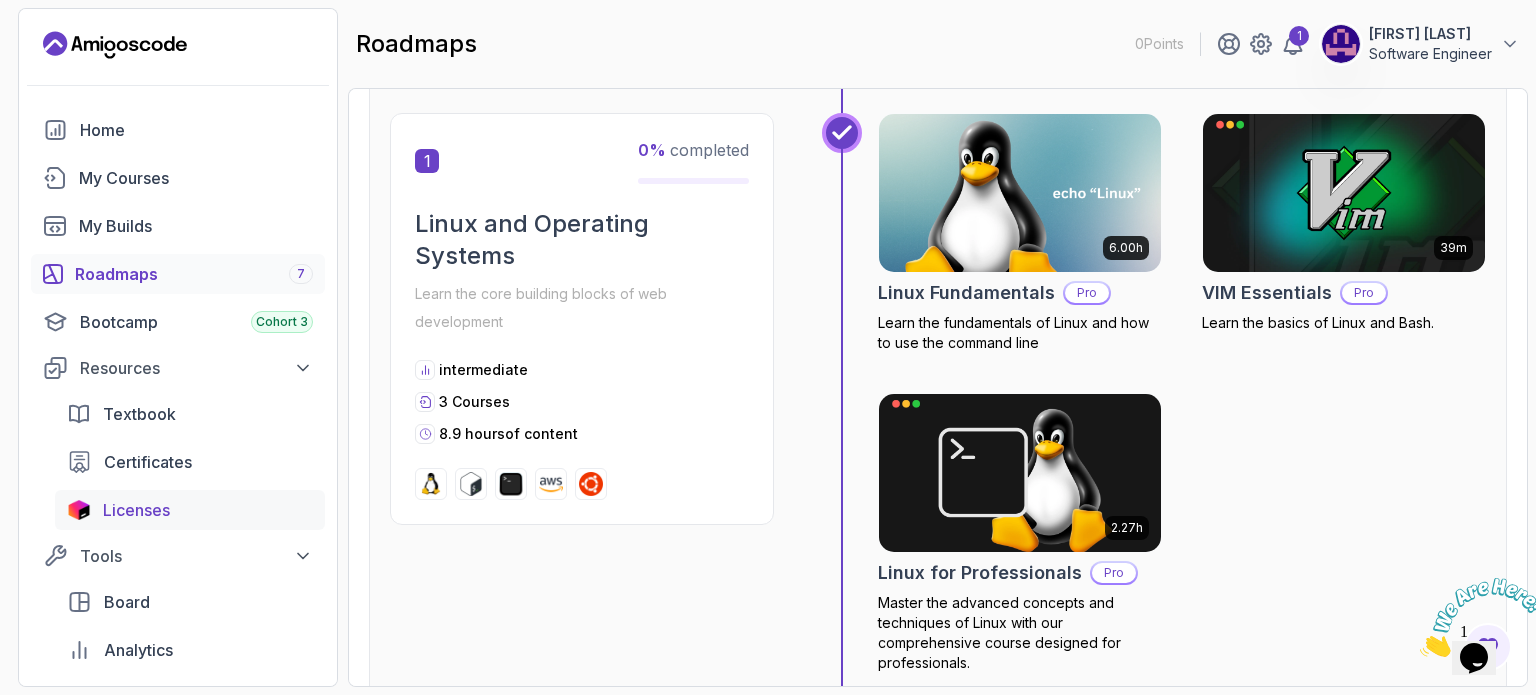 click on "Licenses" at bounding box center [136, 510] 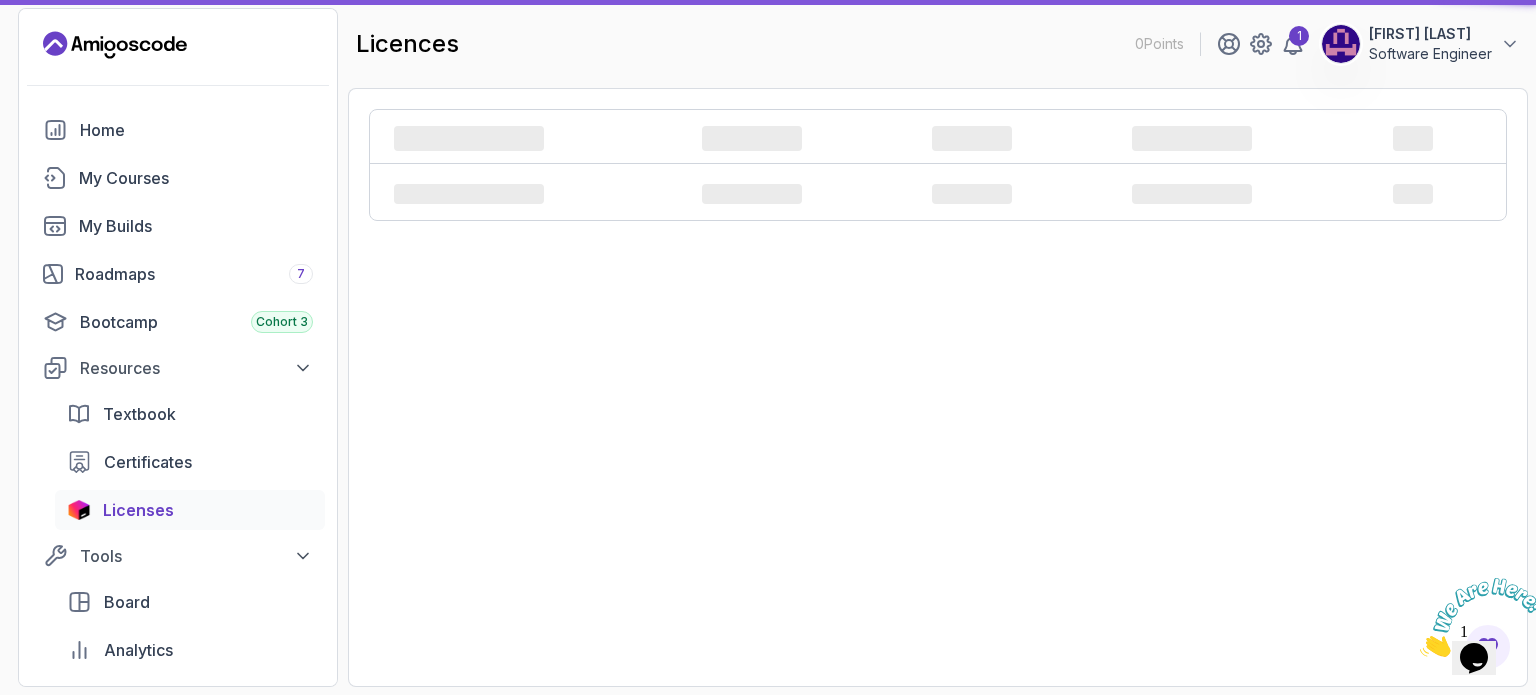scroll, scrollTop: 0, scrollLeft: 0, axis: both 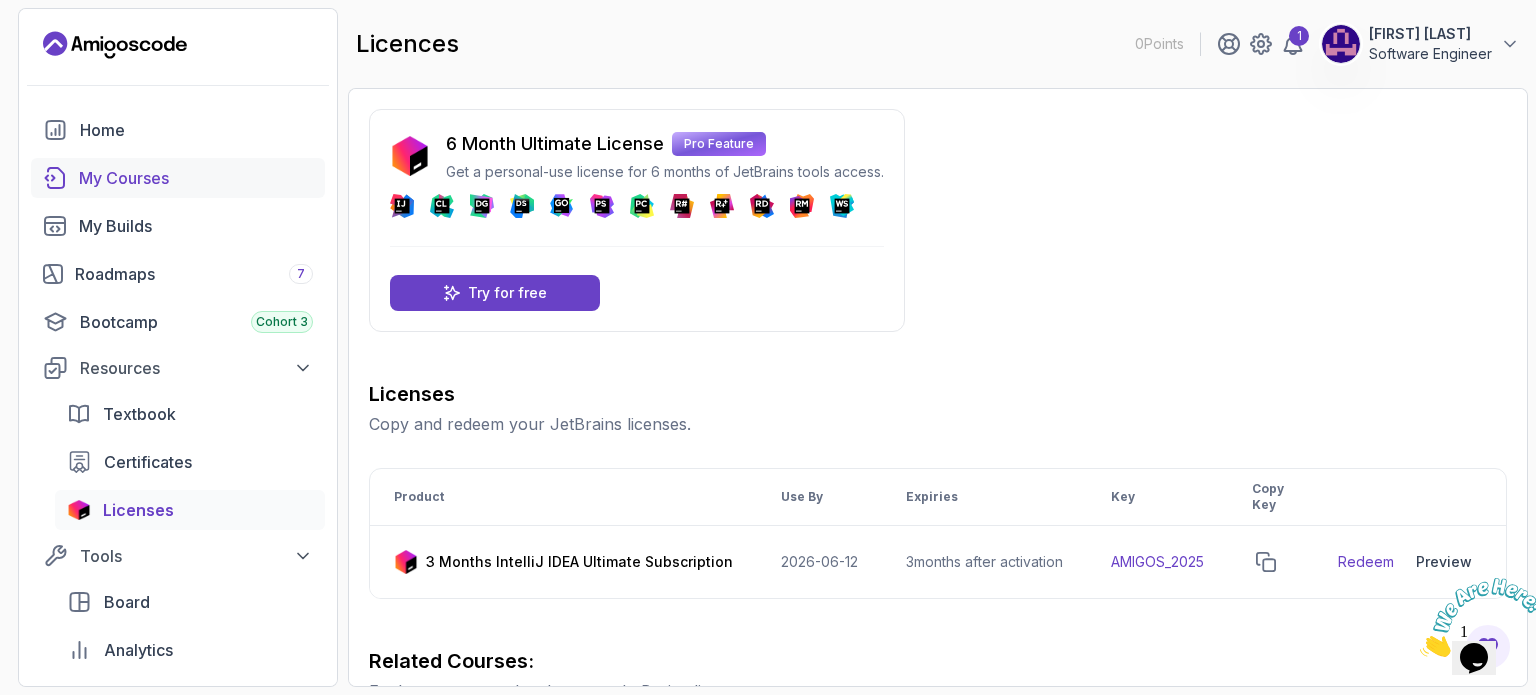 click on "My Courses" at bounding box center [196, 178] 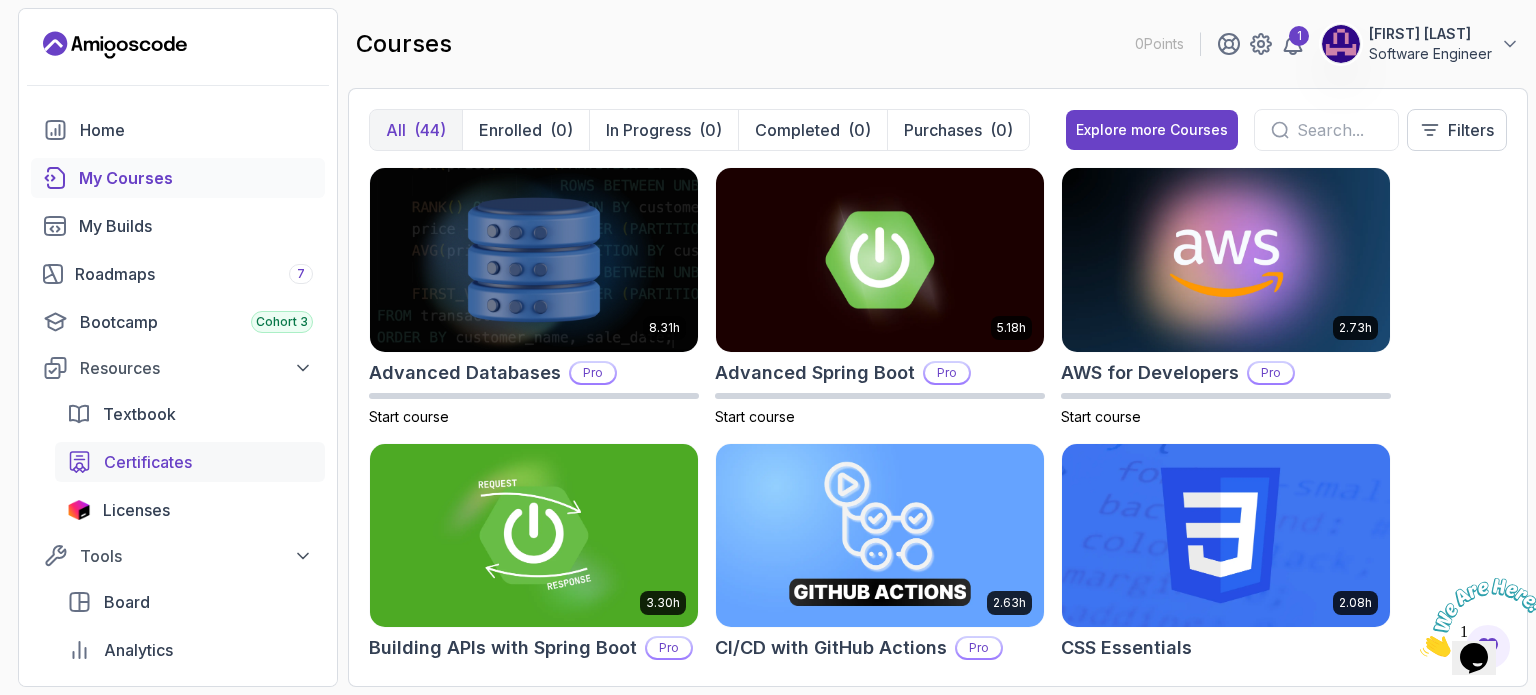 click on "Certificates" at bounding box center [208, 462] 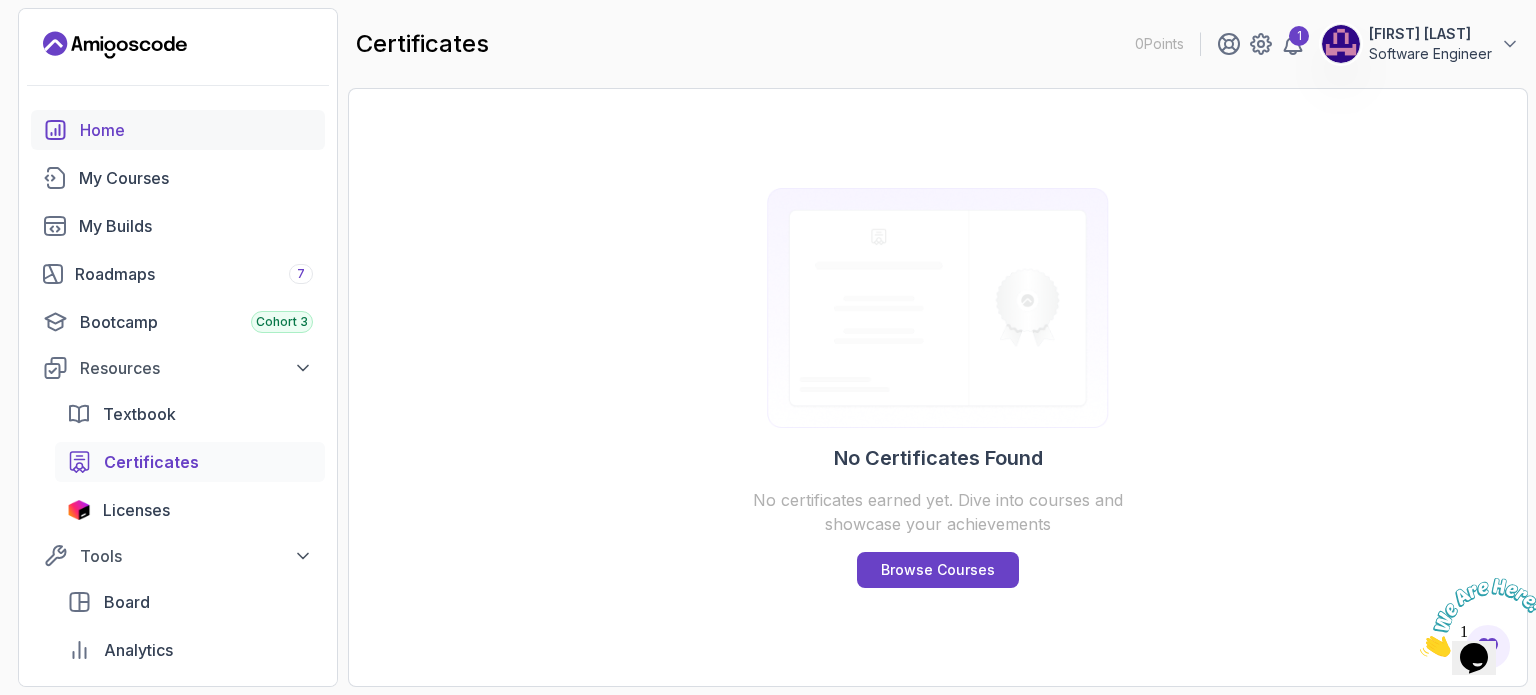 click on "Home" at bounding box center (196, 130) 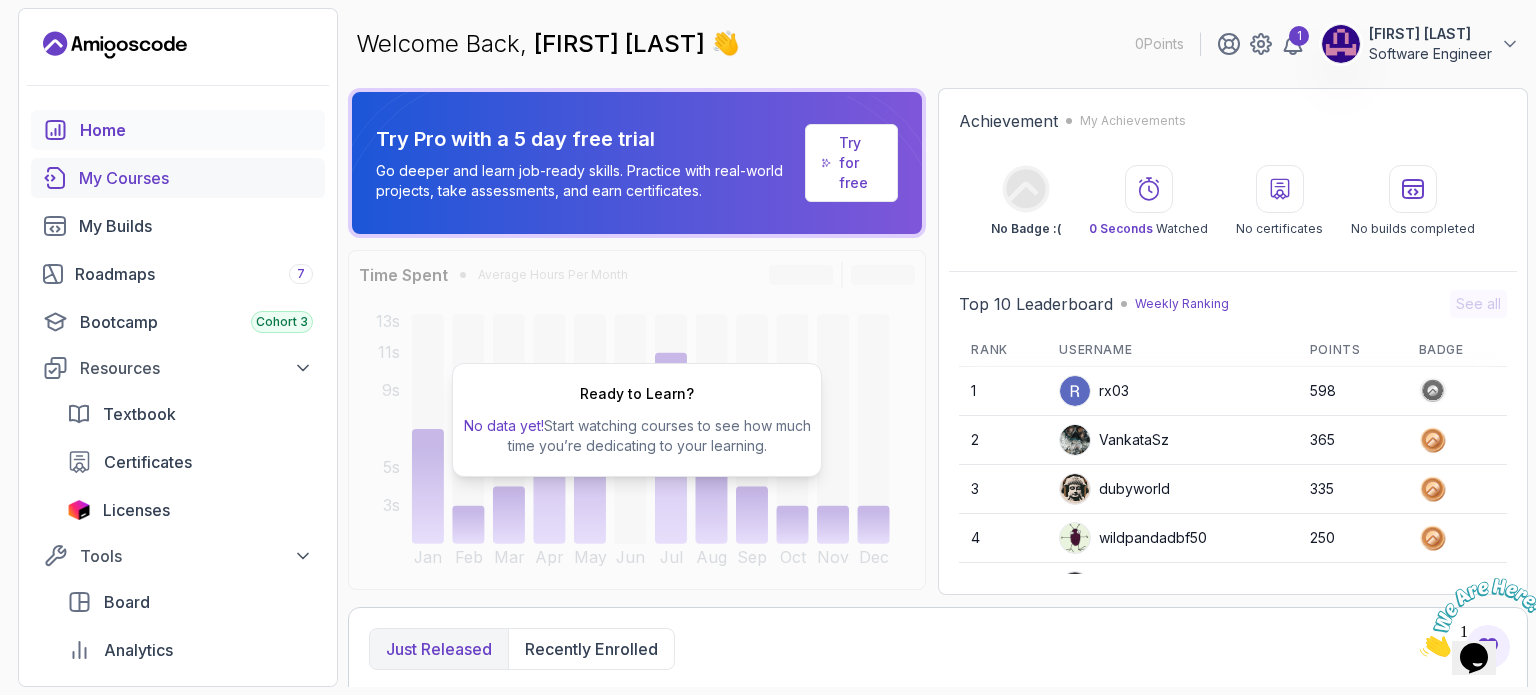 click on "My Courses" at bounding box center [196, 178] 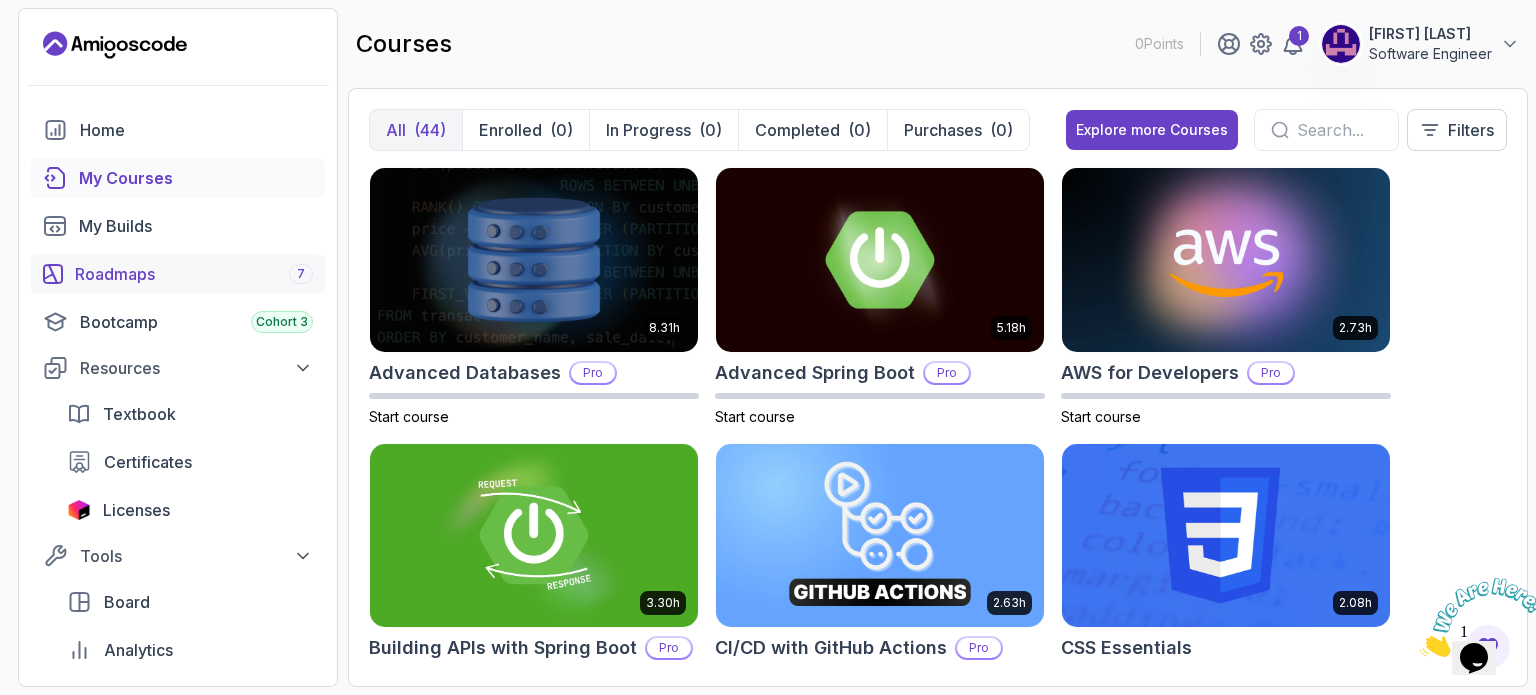 click on "Roadmaps 7" at bounding box center (194, 274) 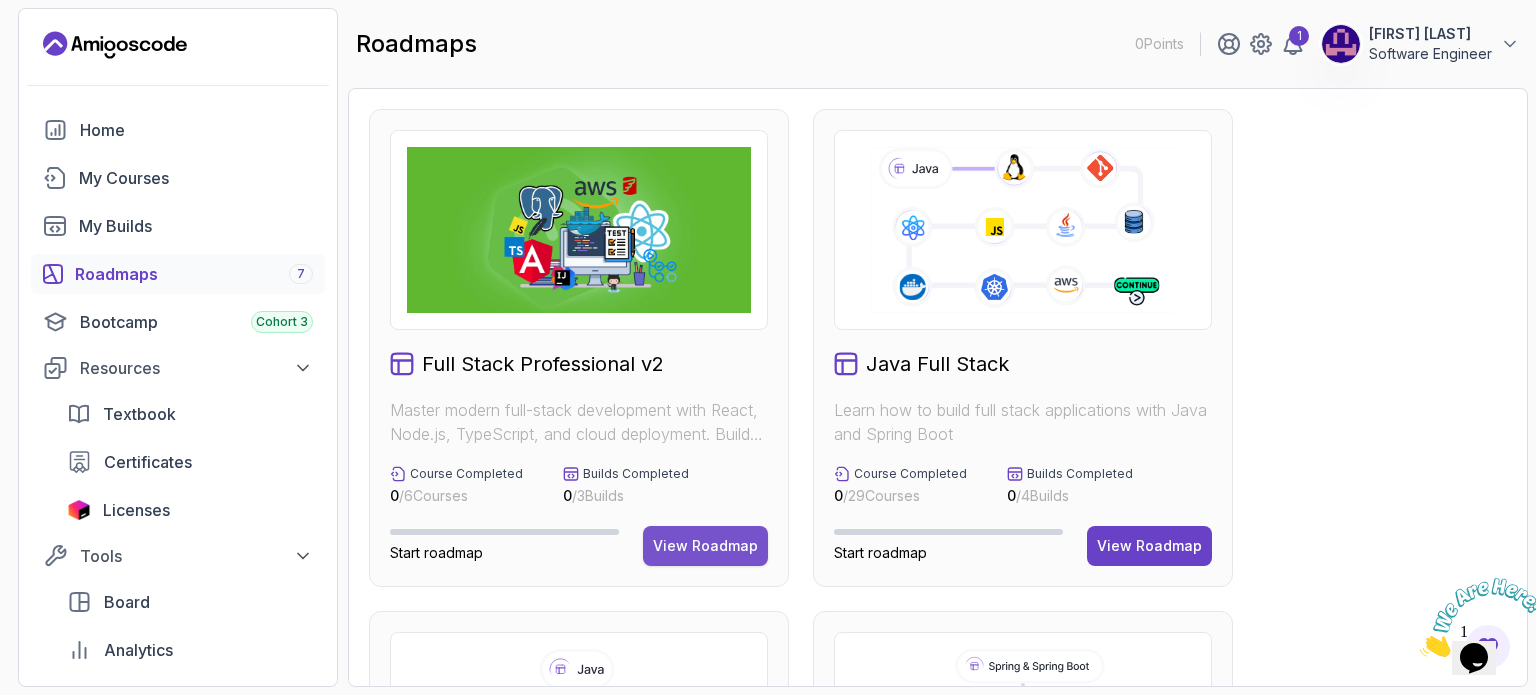 click on "View Roadmap" at bounding box center [705, 546] 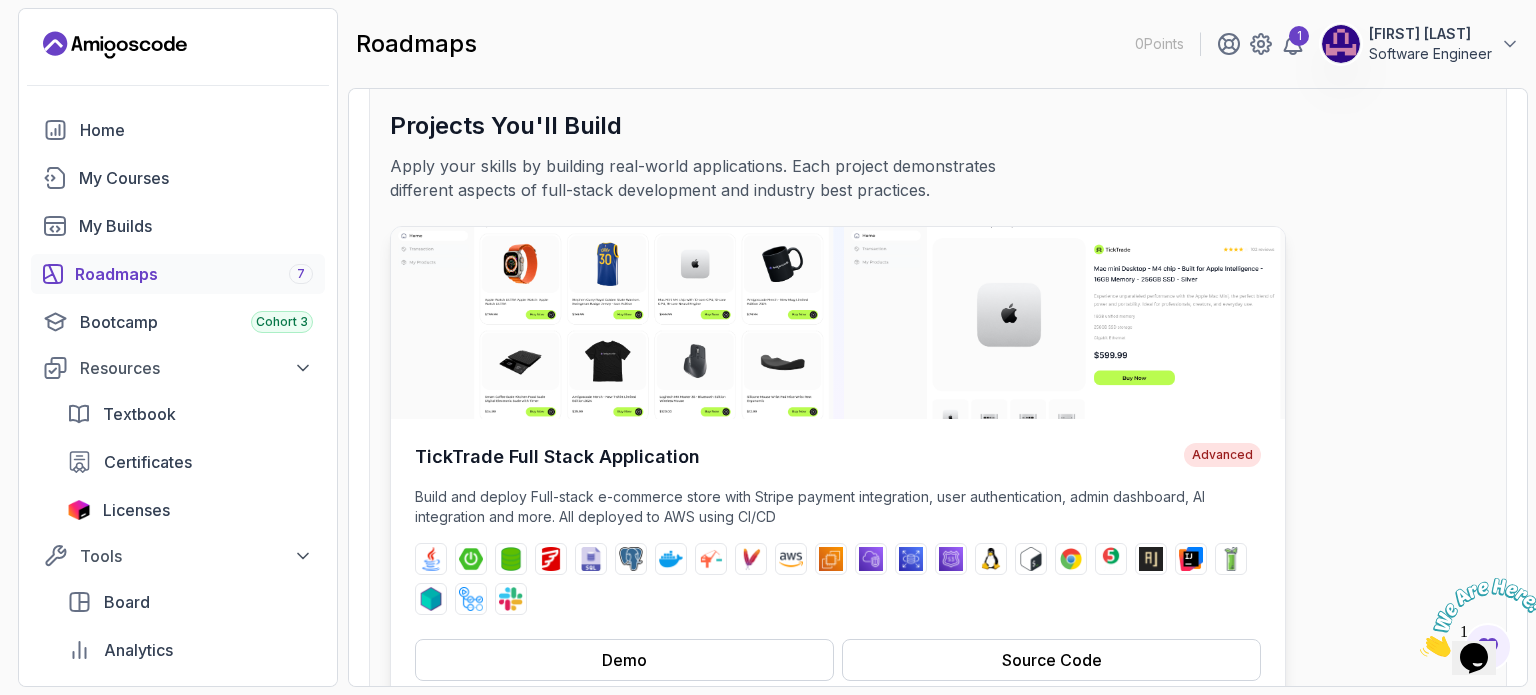 scroll, scrollTop: 100, scrollLeft: 0, axis: vertical 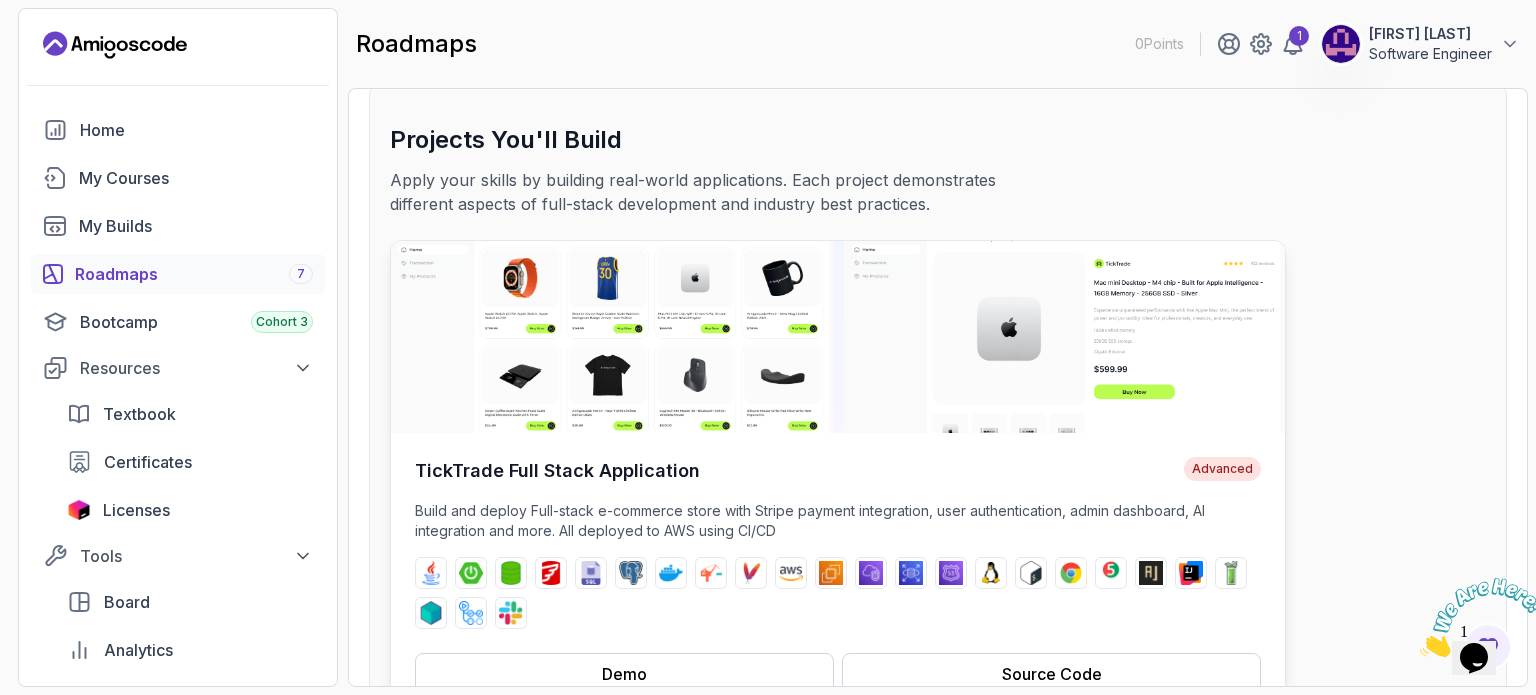 click at bounding box center (838, 337) 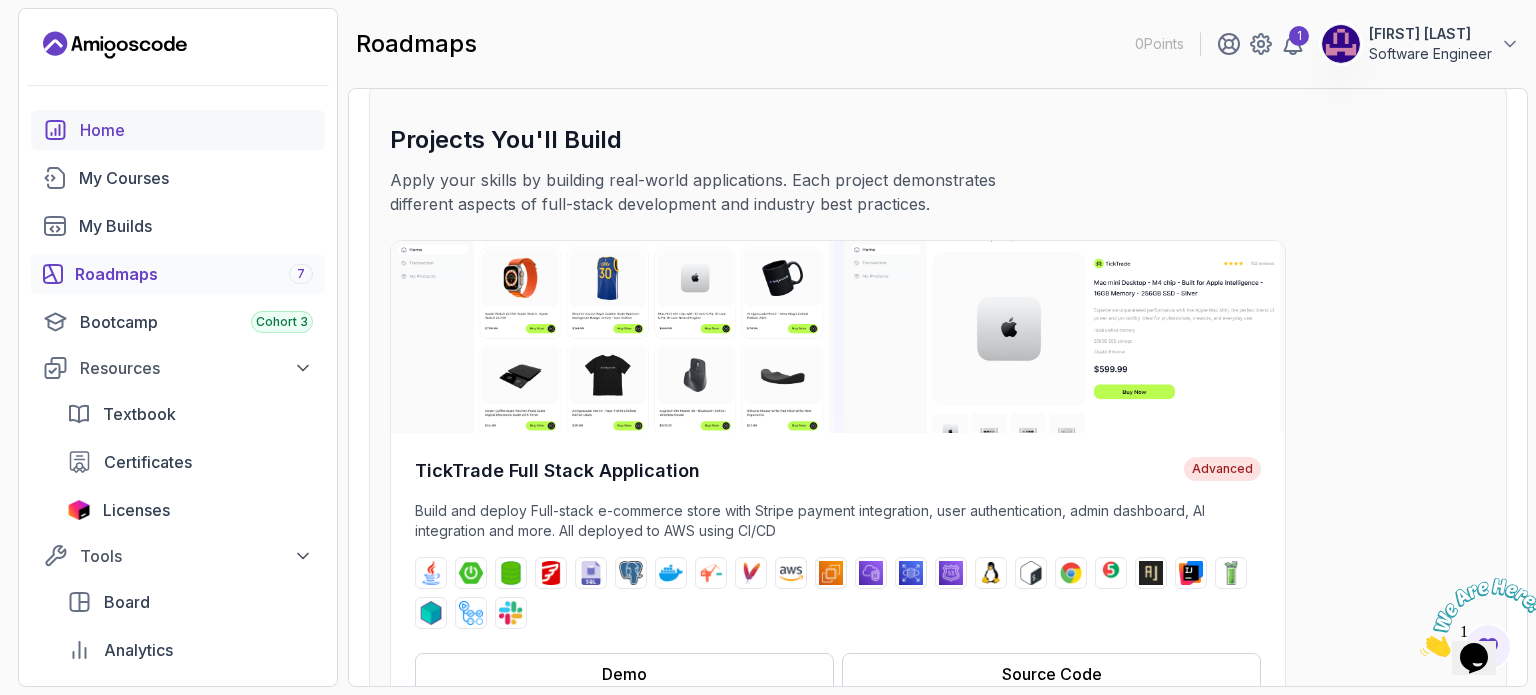 click on "Home" at bounding box center (196, 130) 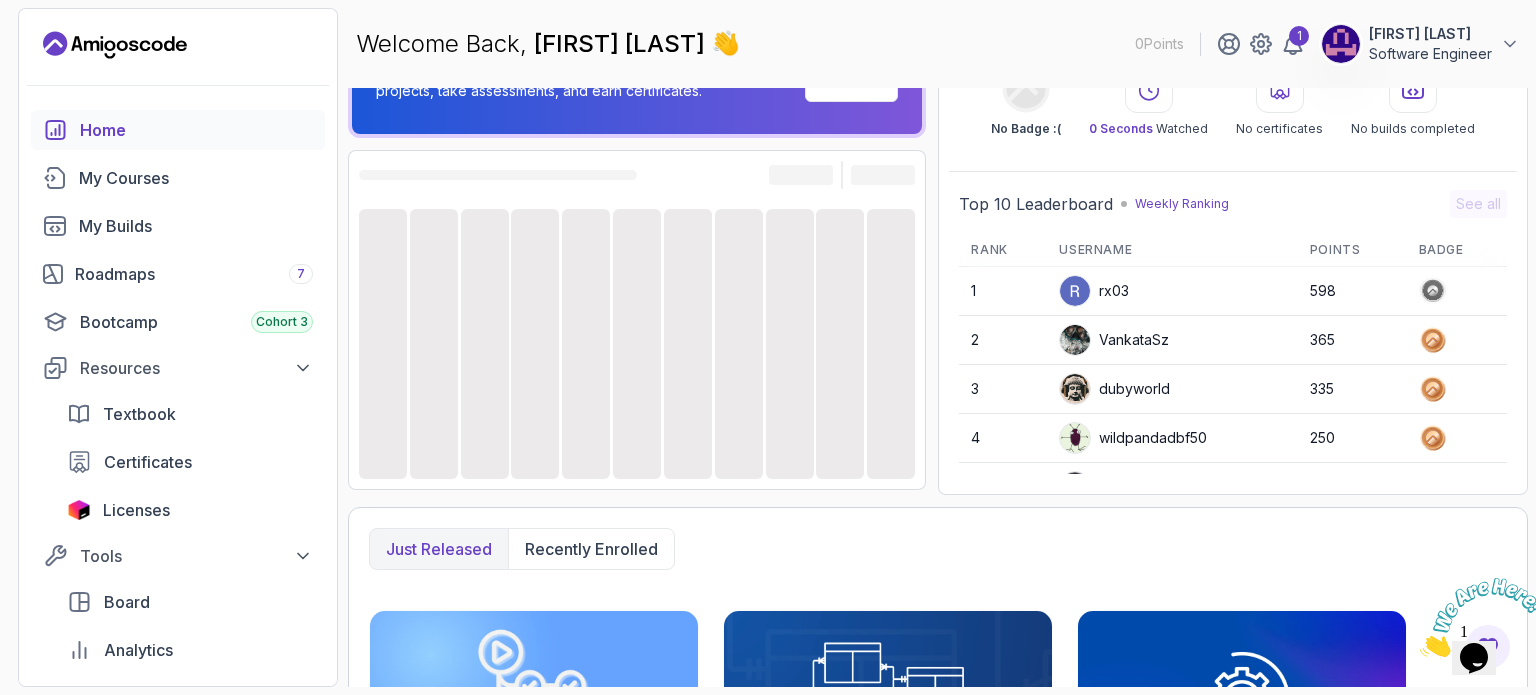 scroll, scrollTop: 0, scrollLeft: 0, axis: both 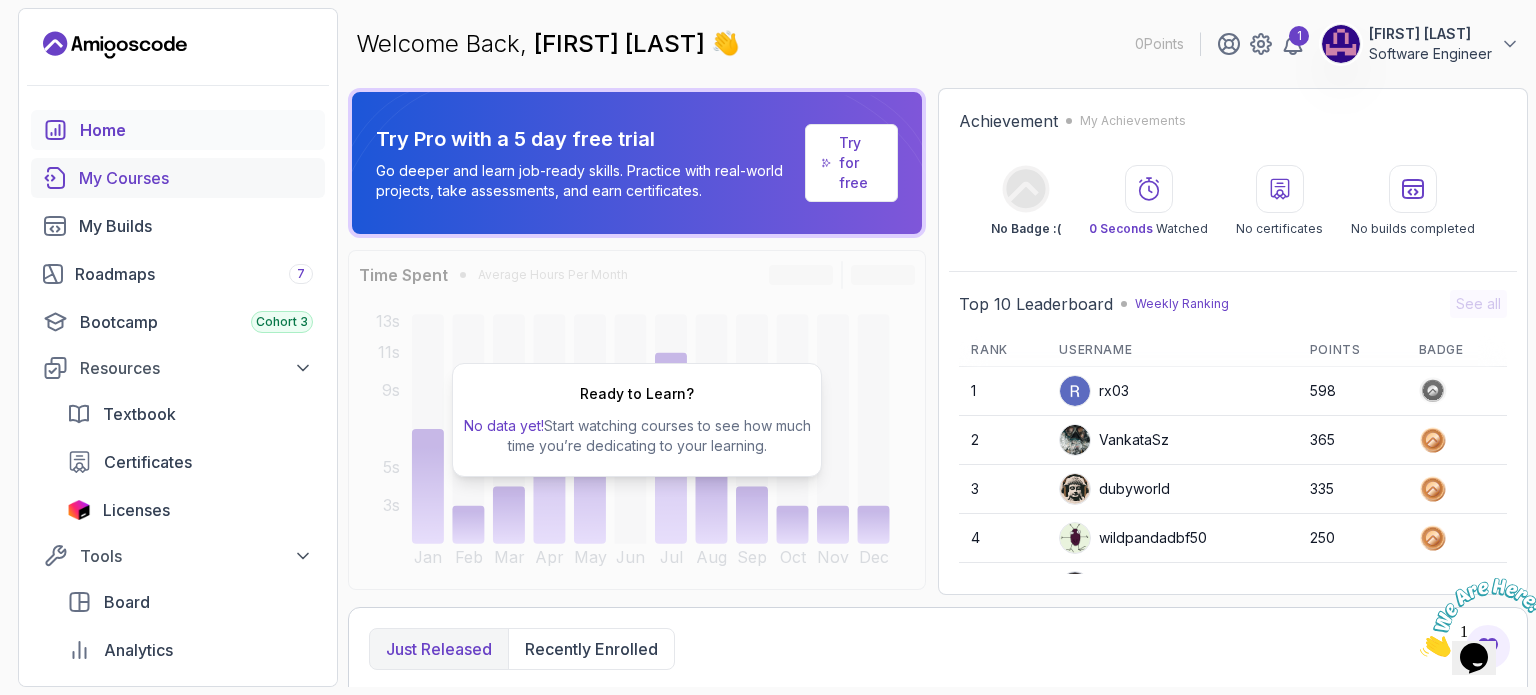 click on "My Courses" at bounding box center [196, 178] 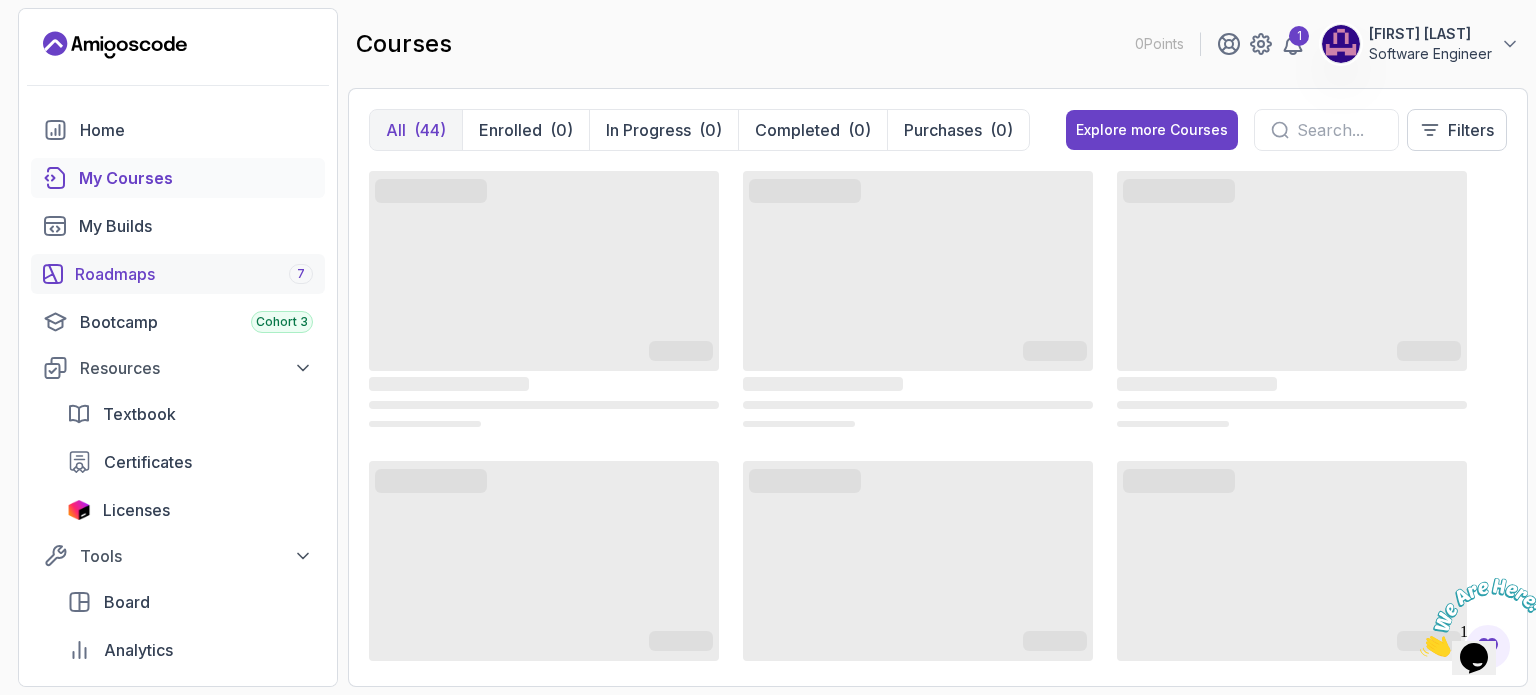 click on "Roadmaps 7" at bounding box center (194, 274) 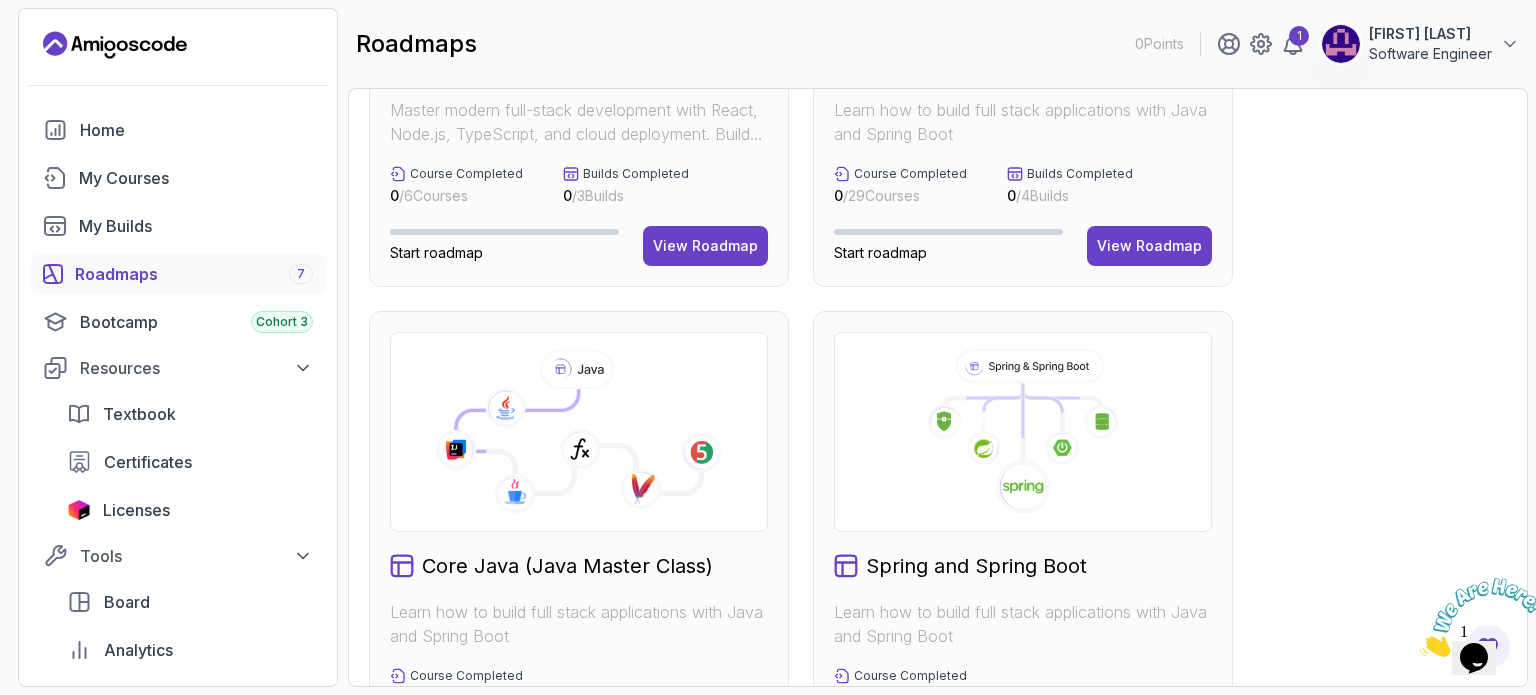 scroll, scrollTop: 400, scrollLeft: 0, axis: vertical 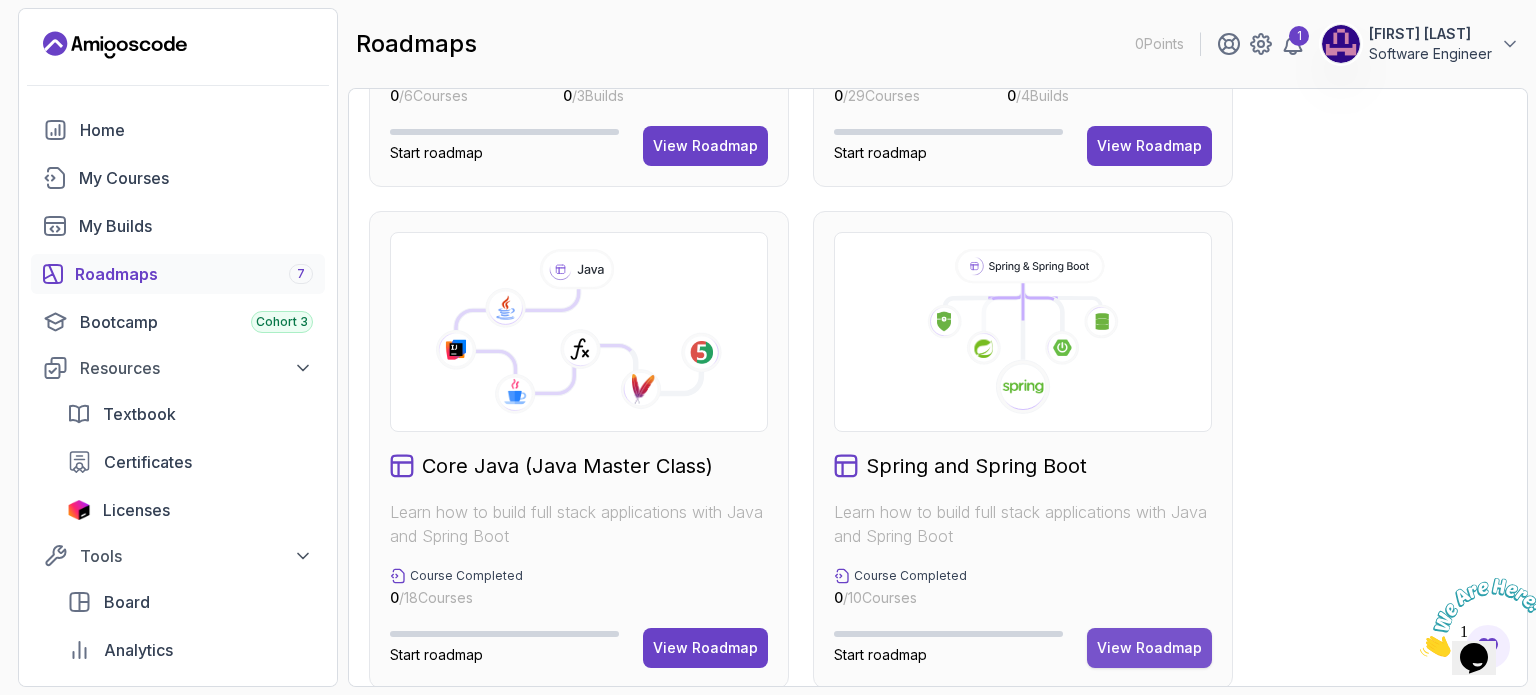 click on "View Roadmap" at bounding box center [1149, 648] 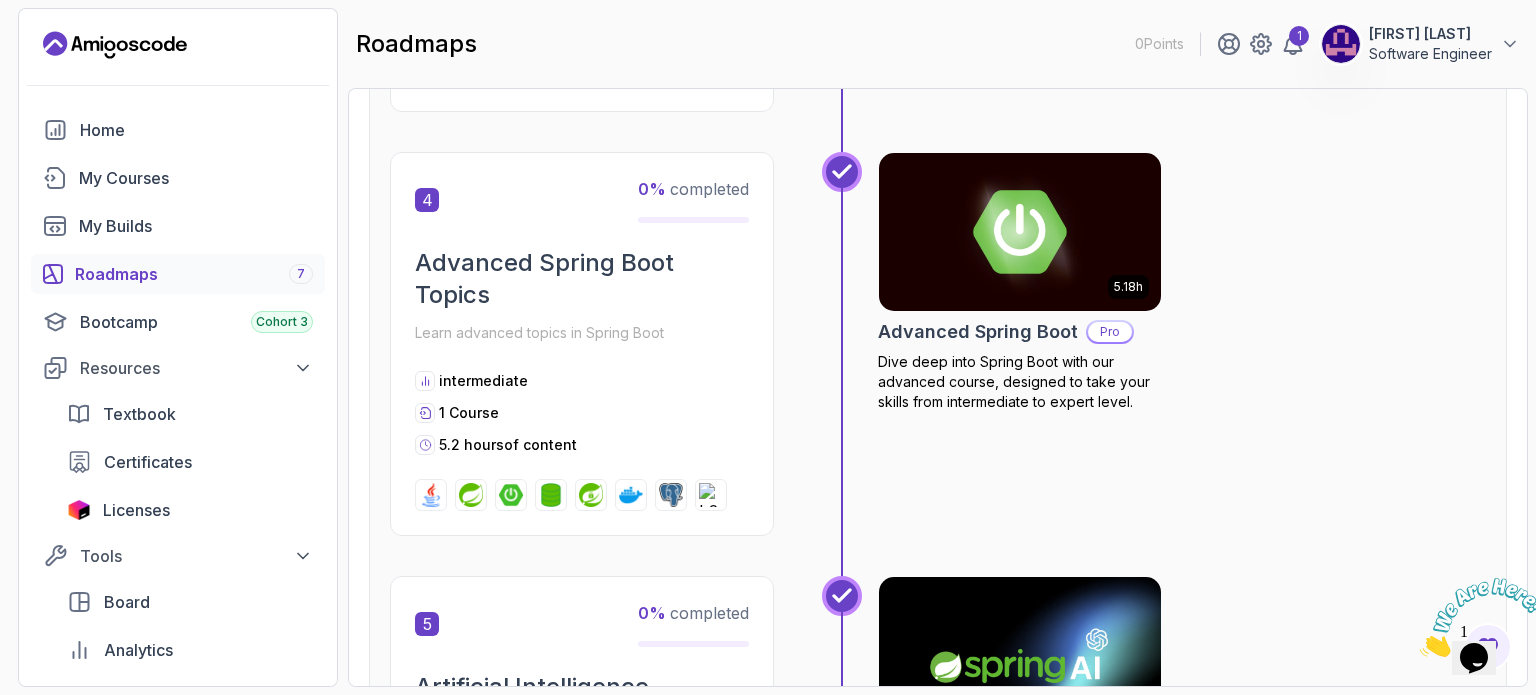 scroll, scrollTop: 2300, scrollLeft: 0, axis: vertical 